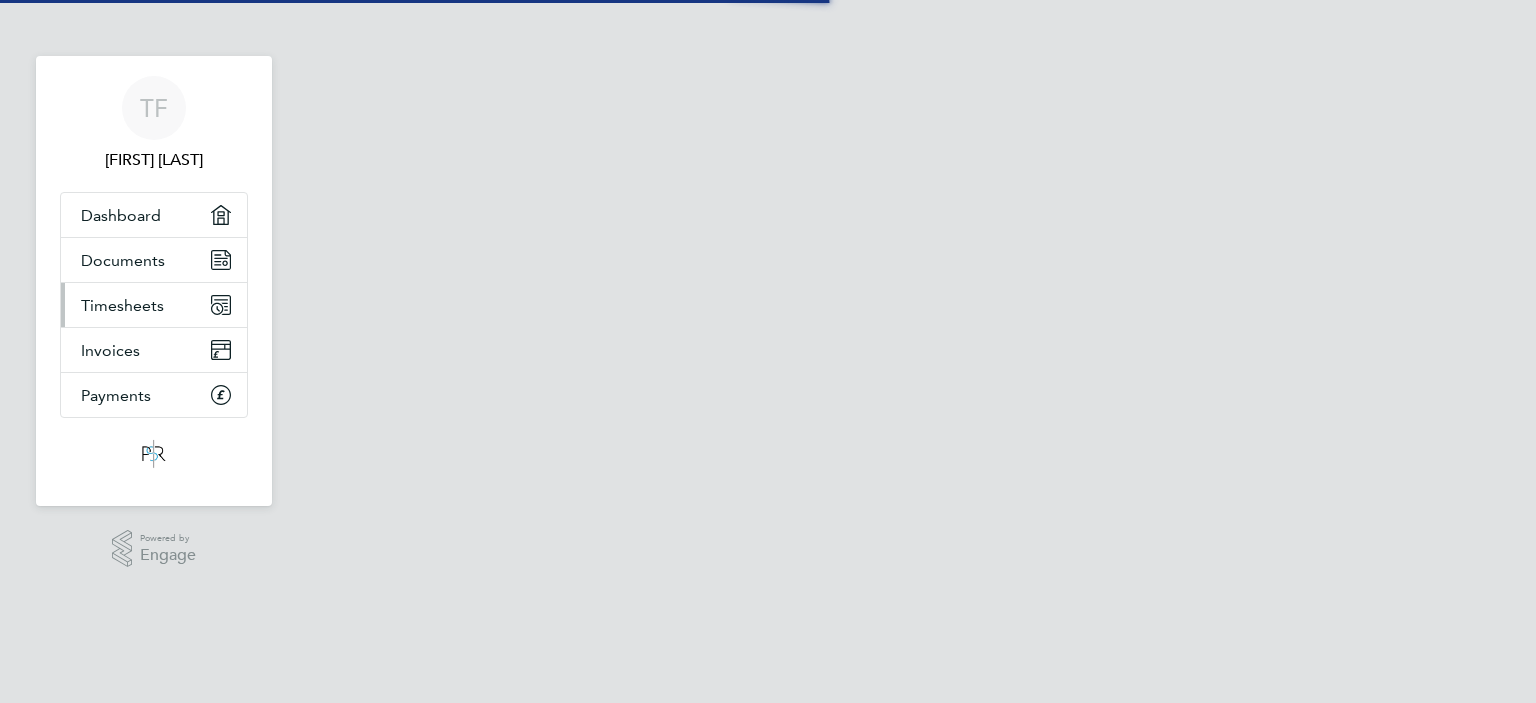 click on "Timesheets" at bounding box center (122, 305) 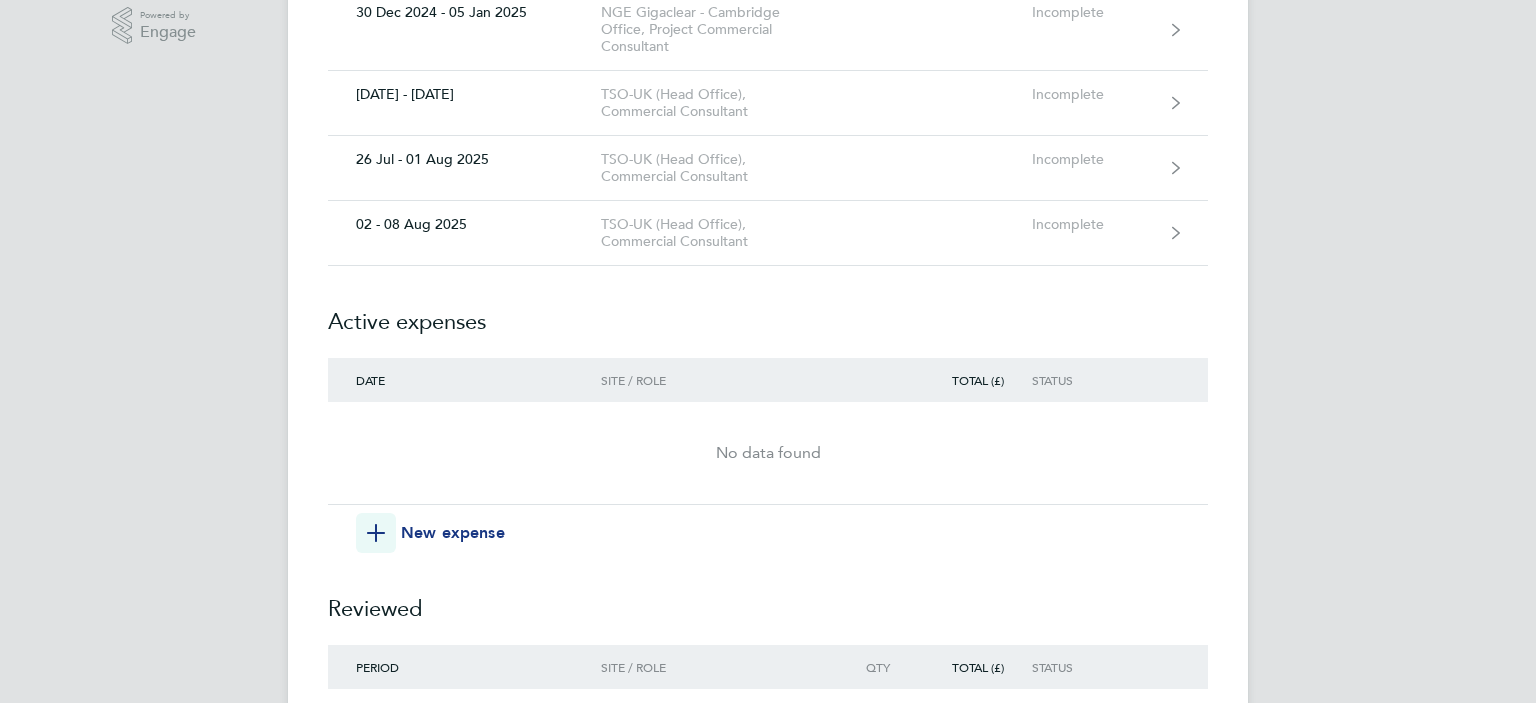 scroll, scrollTop: 400, scrollLeft: 0, axis: vertical 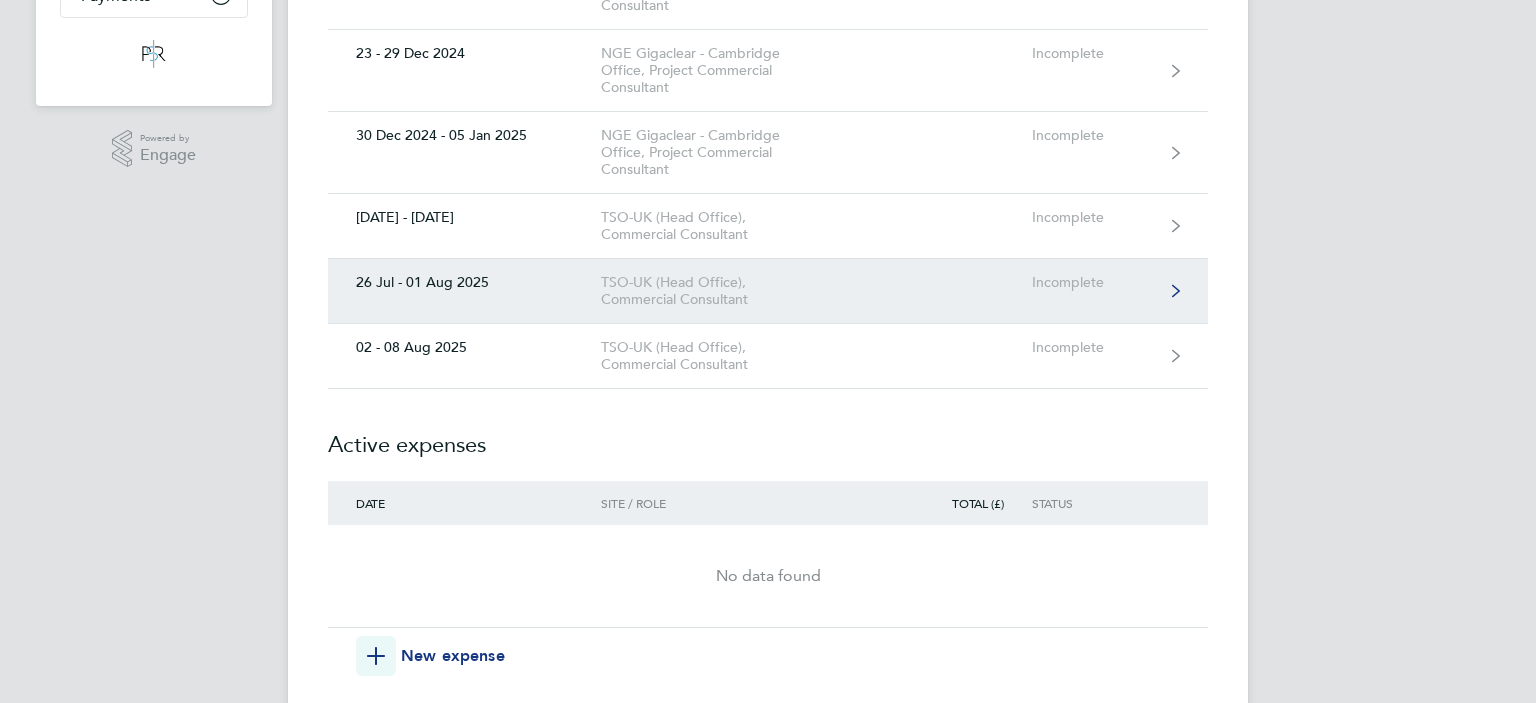 click on "TSO-UK (Head Office), Commercial Consultant" 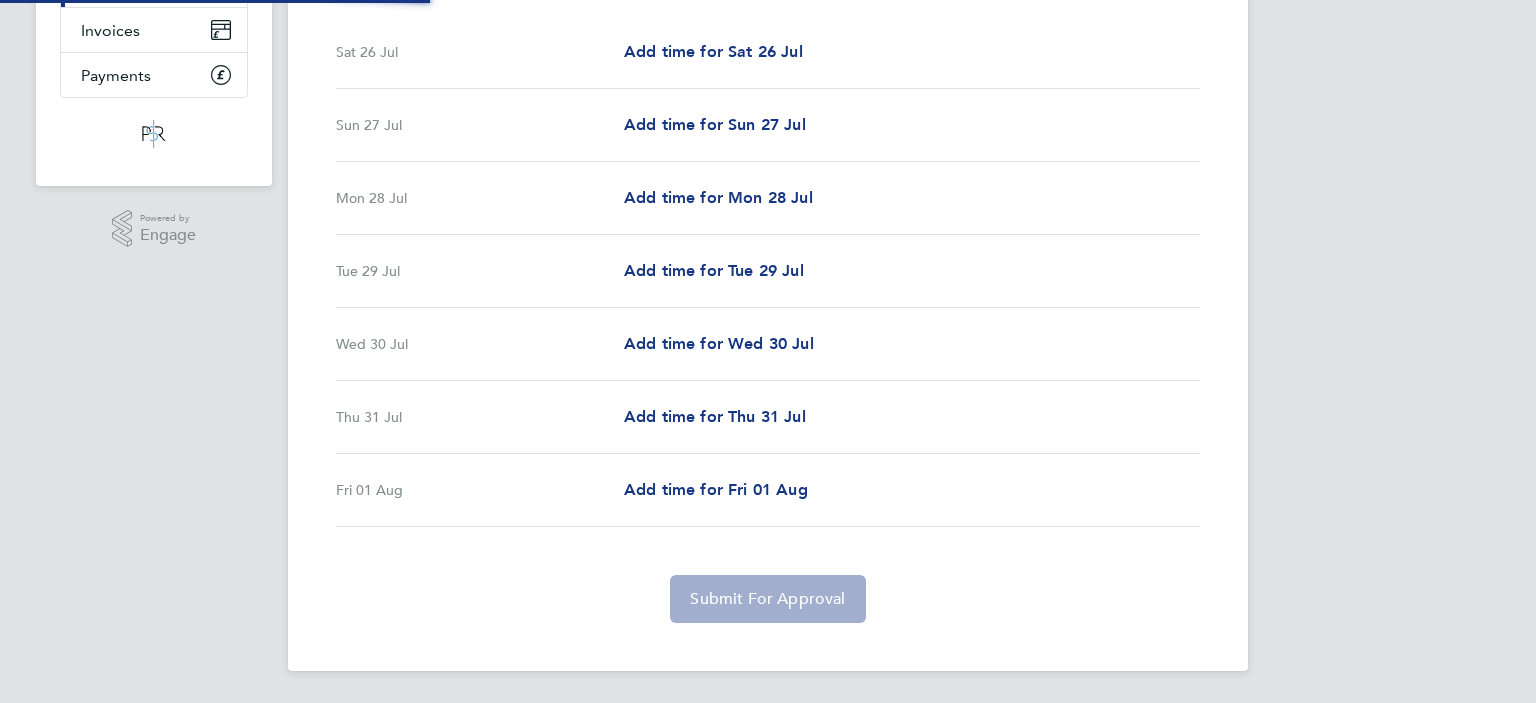 scroll, scrollTop: 0, scrollLeft: 0, axis: both 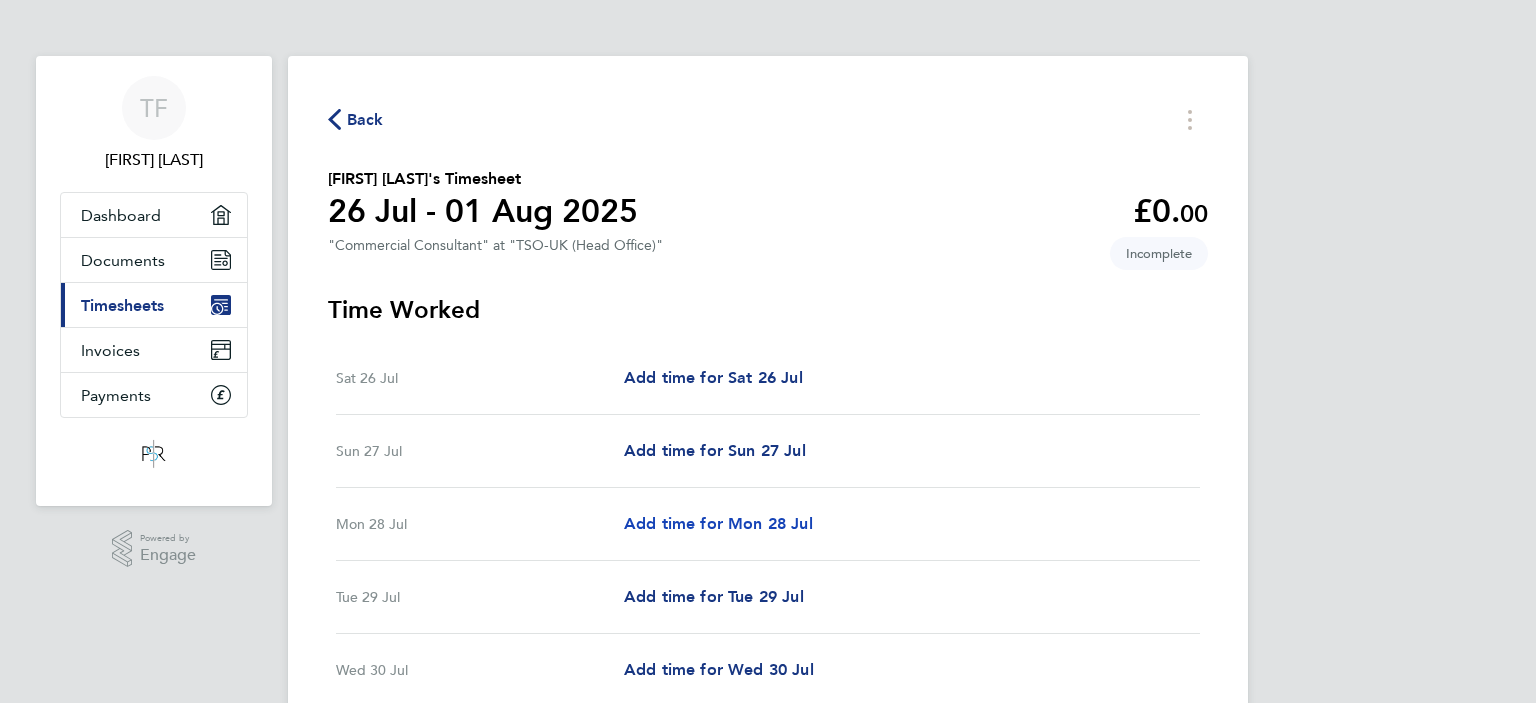 click on "Add time for Mon 28 Jul" at bounding box center [718, 523] 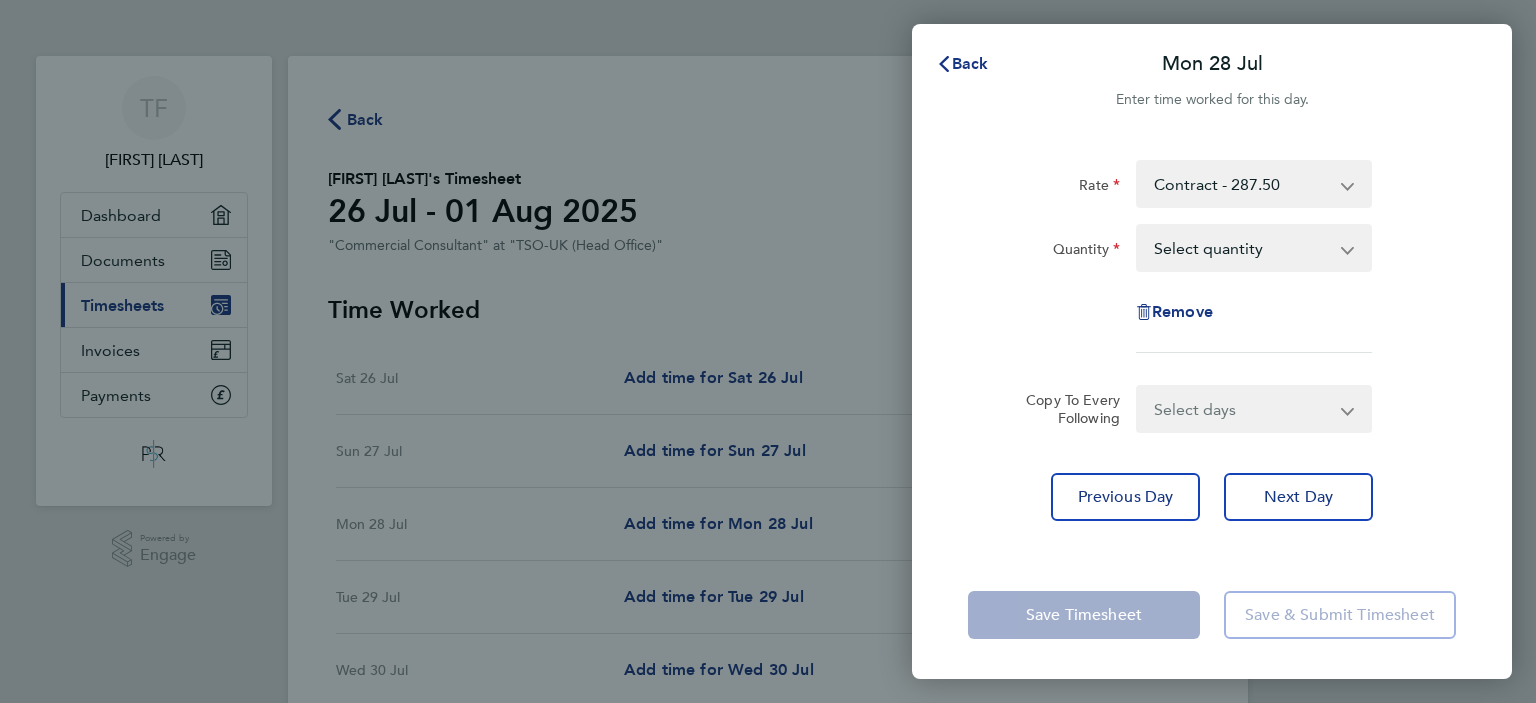 click on "Rate  Contract - 287.50
Quantity  Select quantity   0.5   1
Remove" 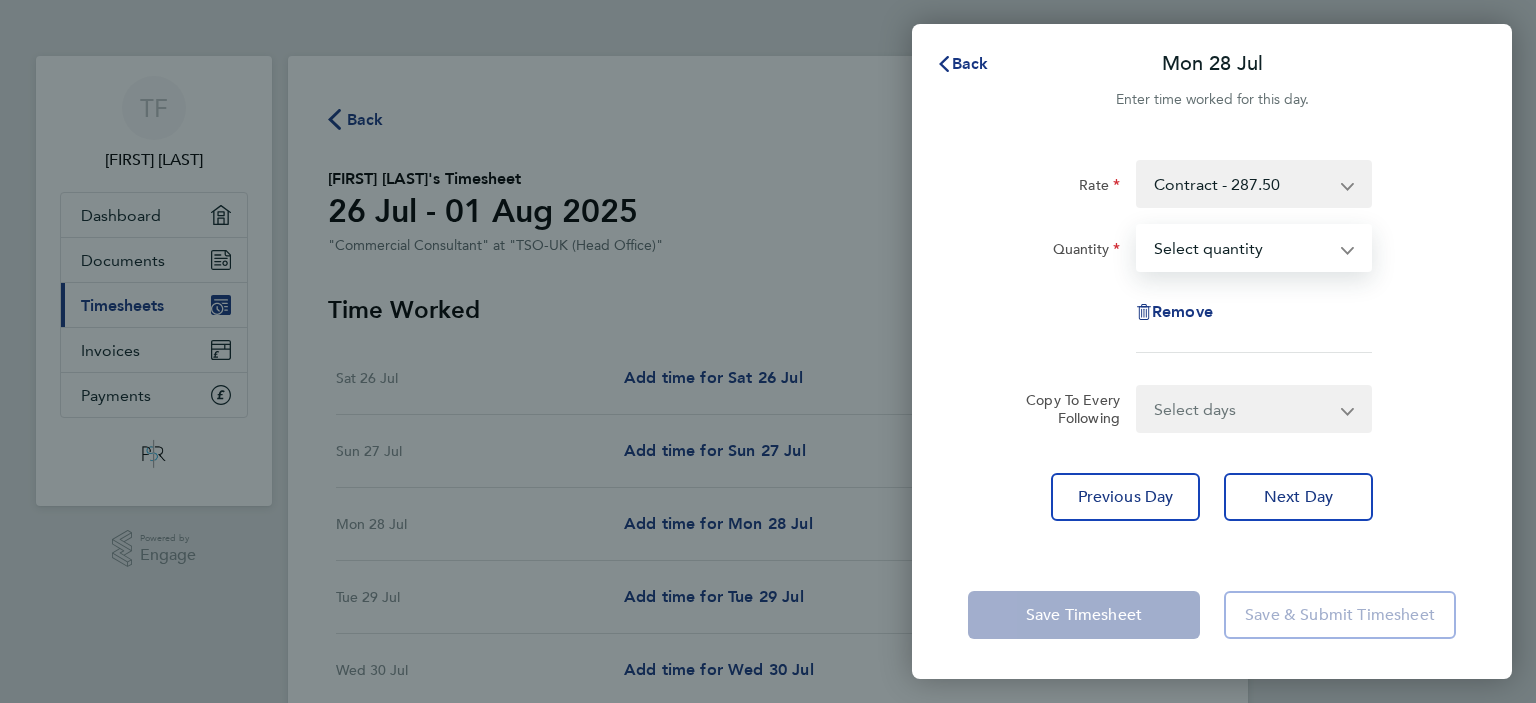 select on "1" 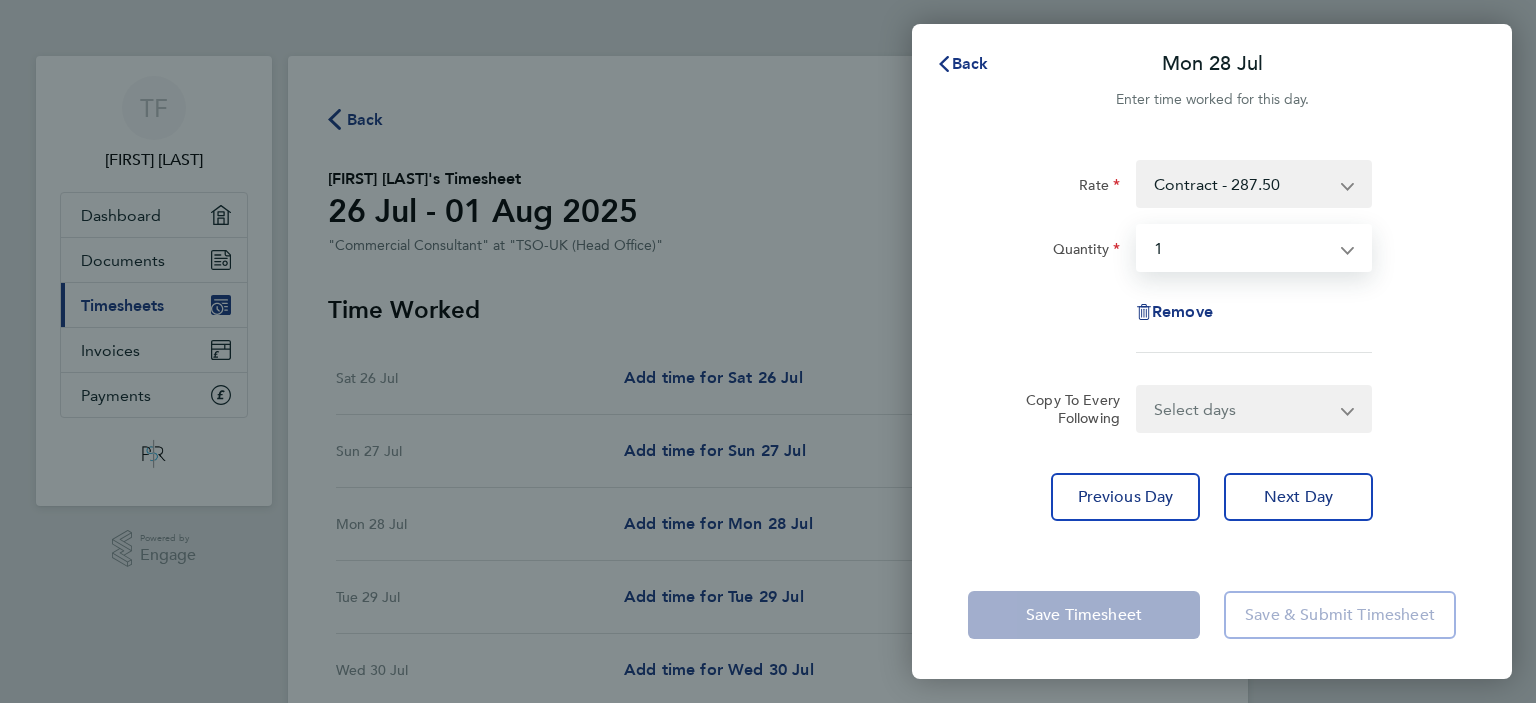 click on "Select quantity   0.5   1" at bounding box center [1242, 248] 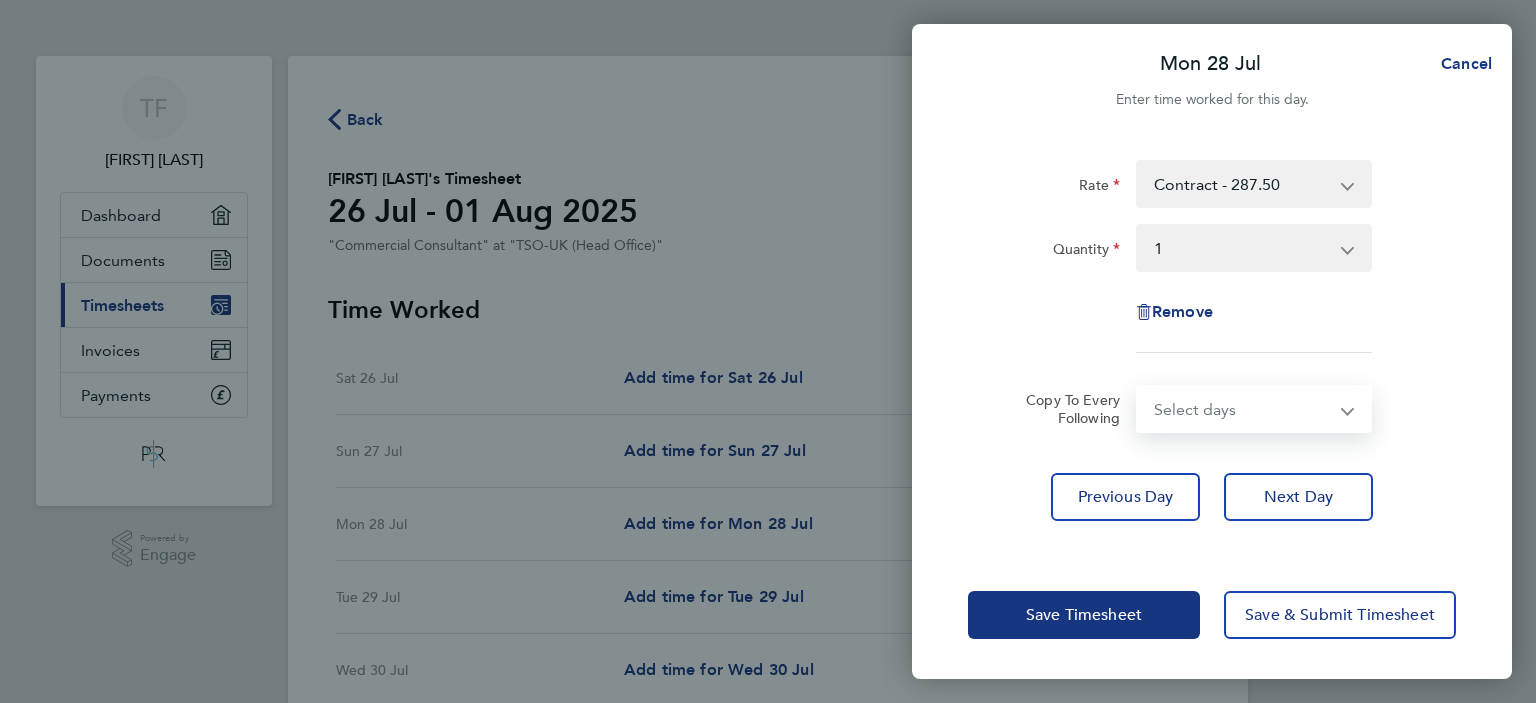 click on "Select days   Day   Tuesday   Wednesday   Thursday   Friday" at bounding box center [1243, 409] 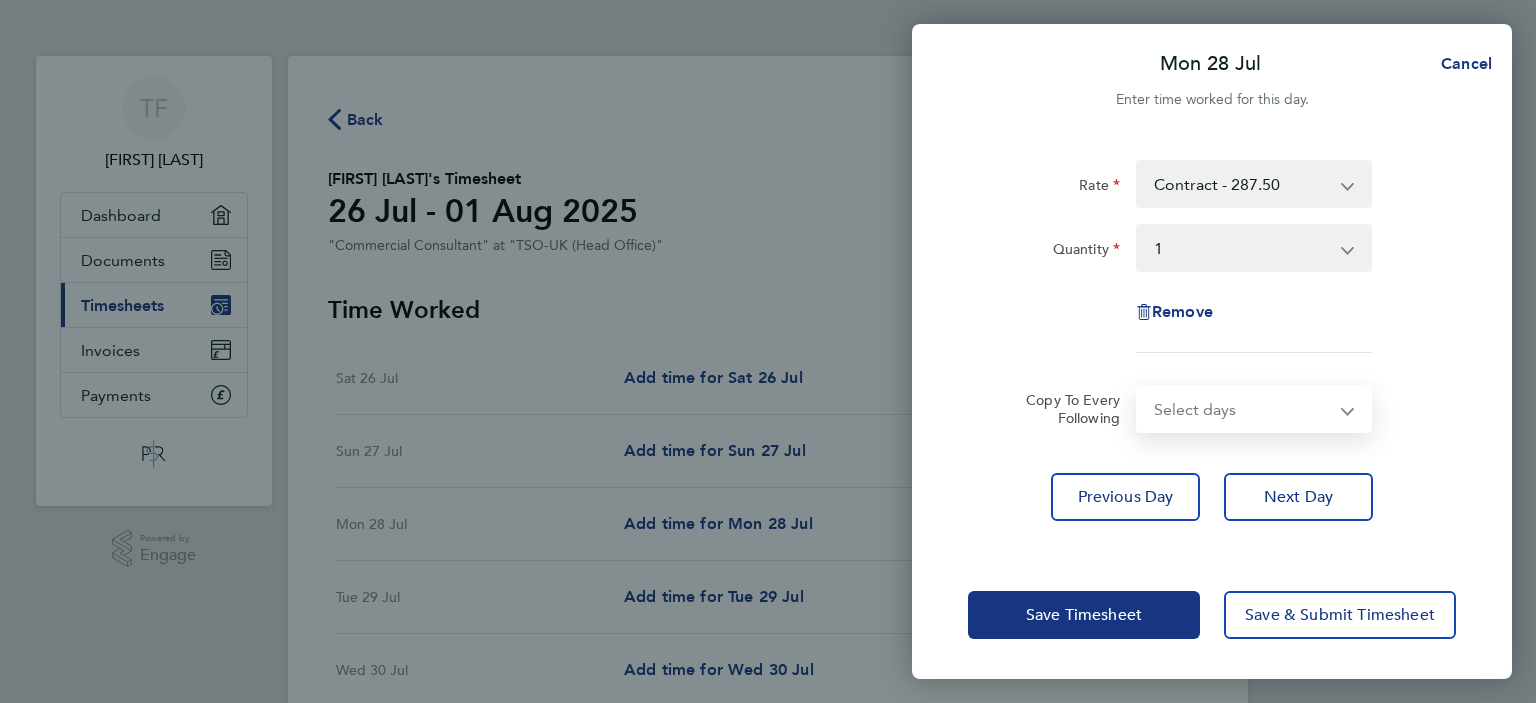 select on "DAY" 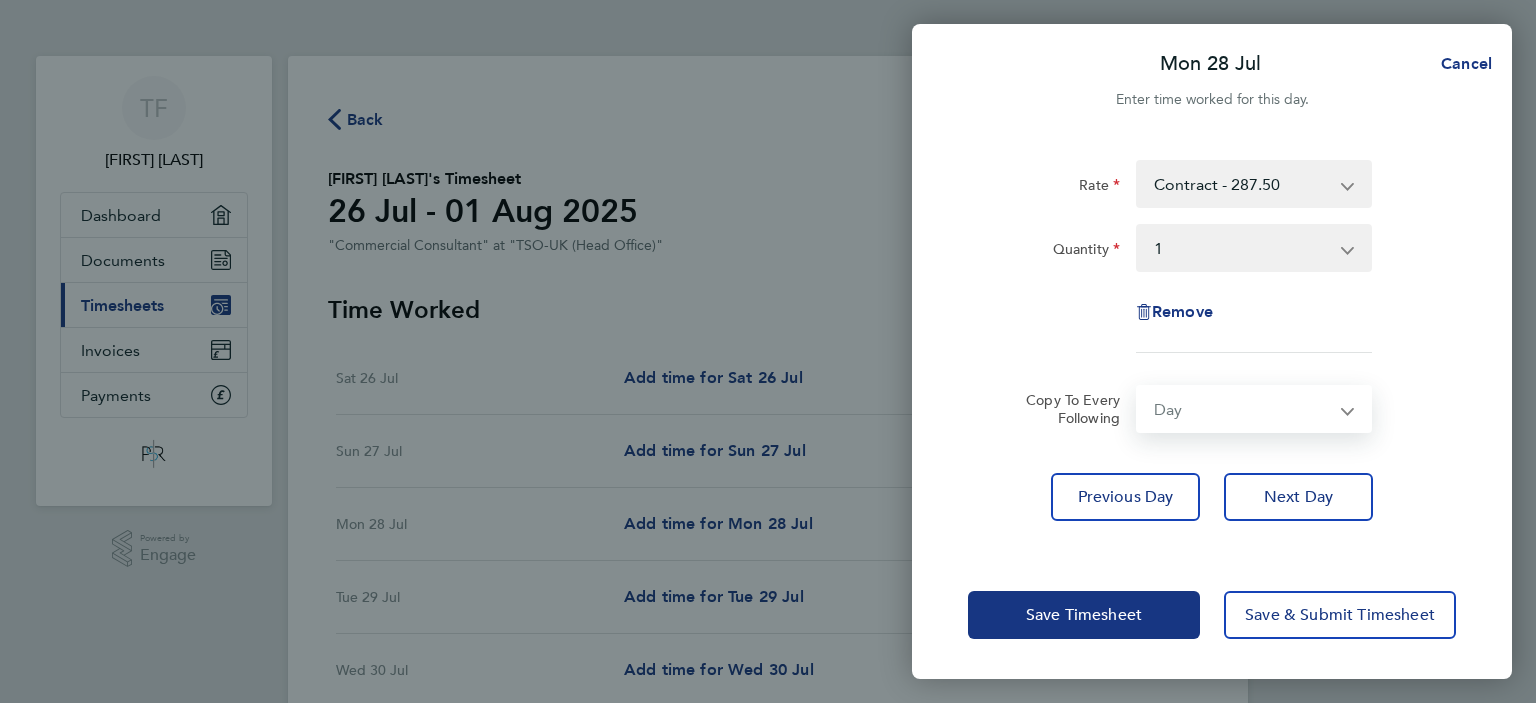 click on "Select days   Day   Tuesday   Wednesday   Thursday   Friday" at bounding box center [1243, 409] 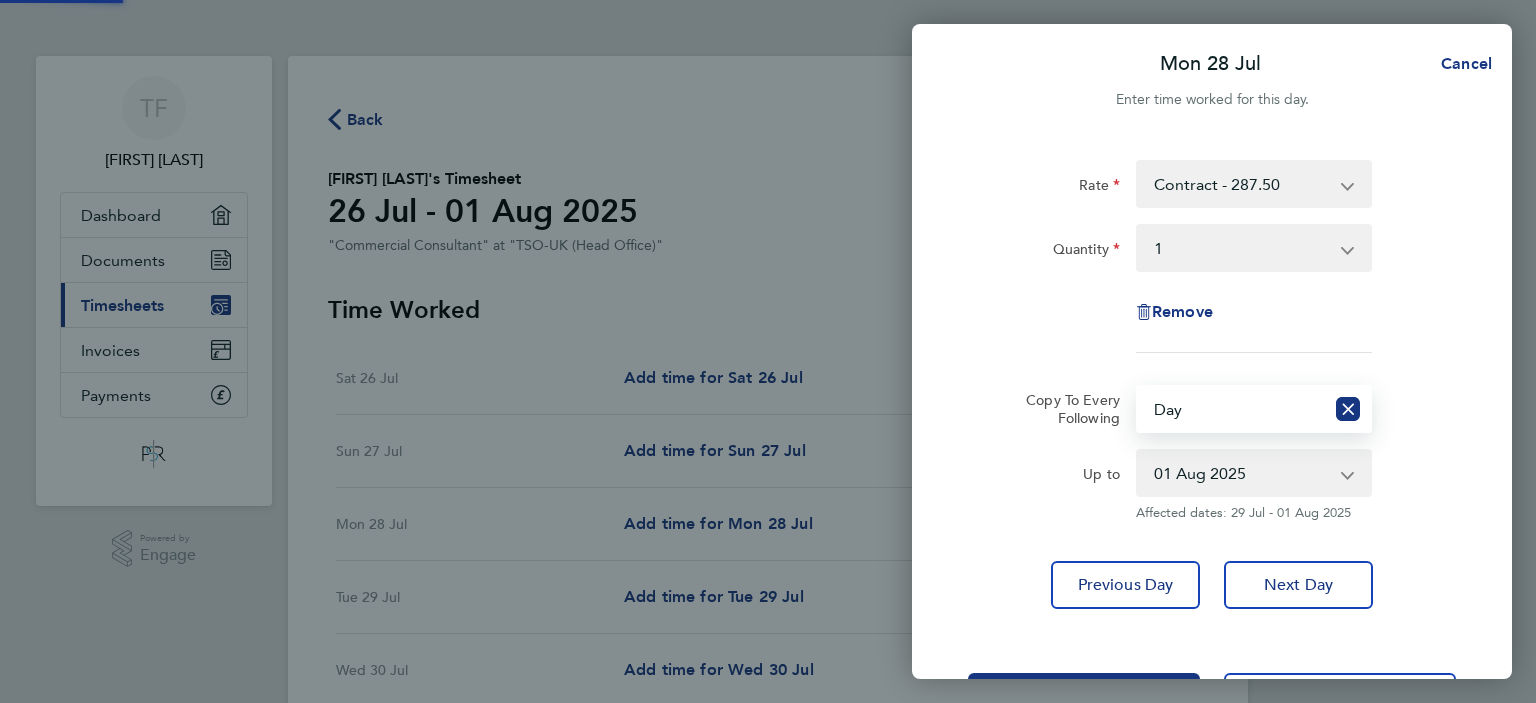 click on "[DATE]   [DATE]   [DATE]   [DATE]" at bounding box center (1242, 473) 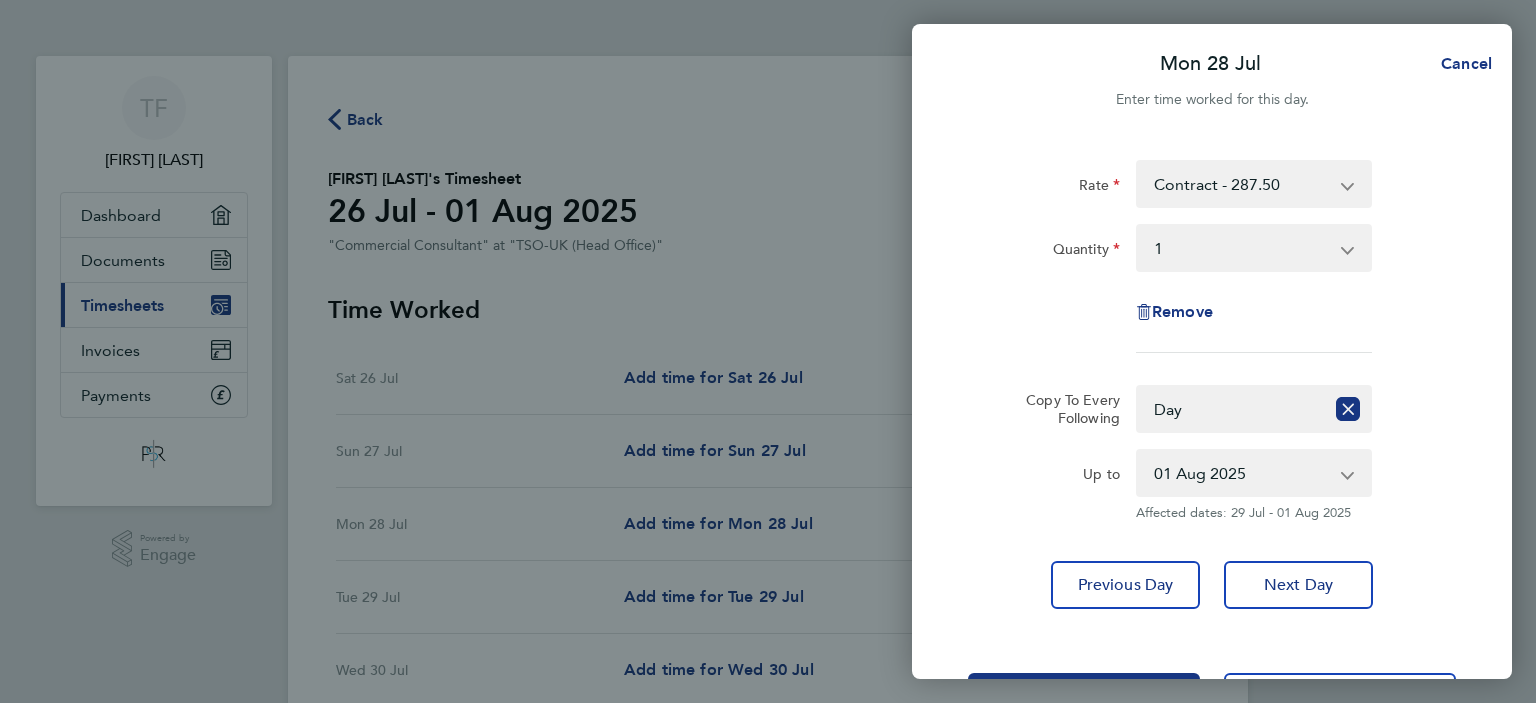 click on "Rate  Contract - 287.50
Quantity  Select quantity   0.5   1
Remove  Copy To Every Following  Select days   Day   Tuesday   Wednesday   Thursday   Friday
Up to  [DATE]   [DATE]   [DATE]   [DATE]
Affected dates: [DATE] - [DATE]   Previous Day   Next Day" 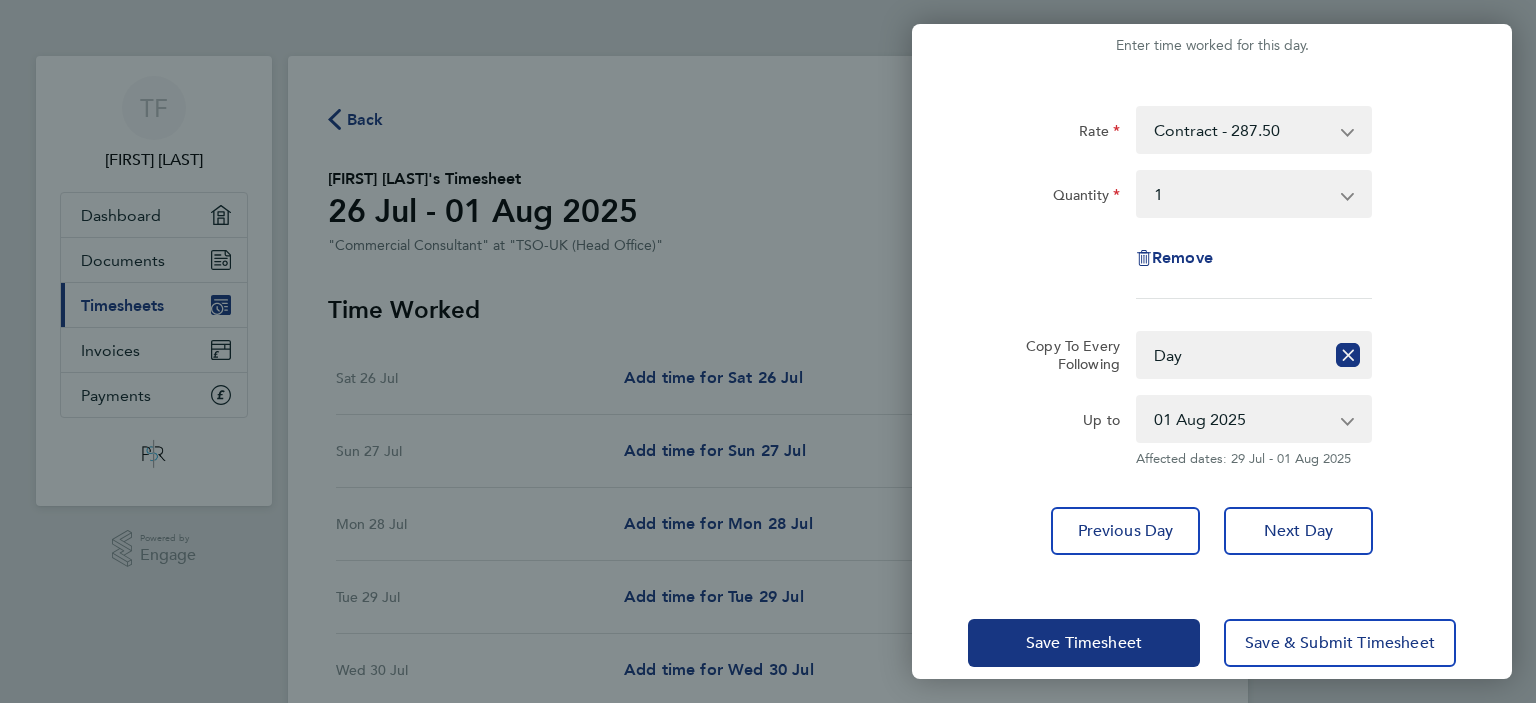 scroll, scrollTop: 80, scrollLeft: 0, axis: vertical 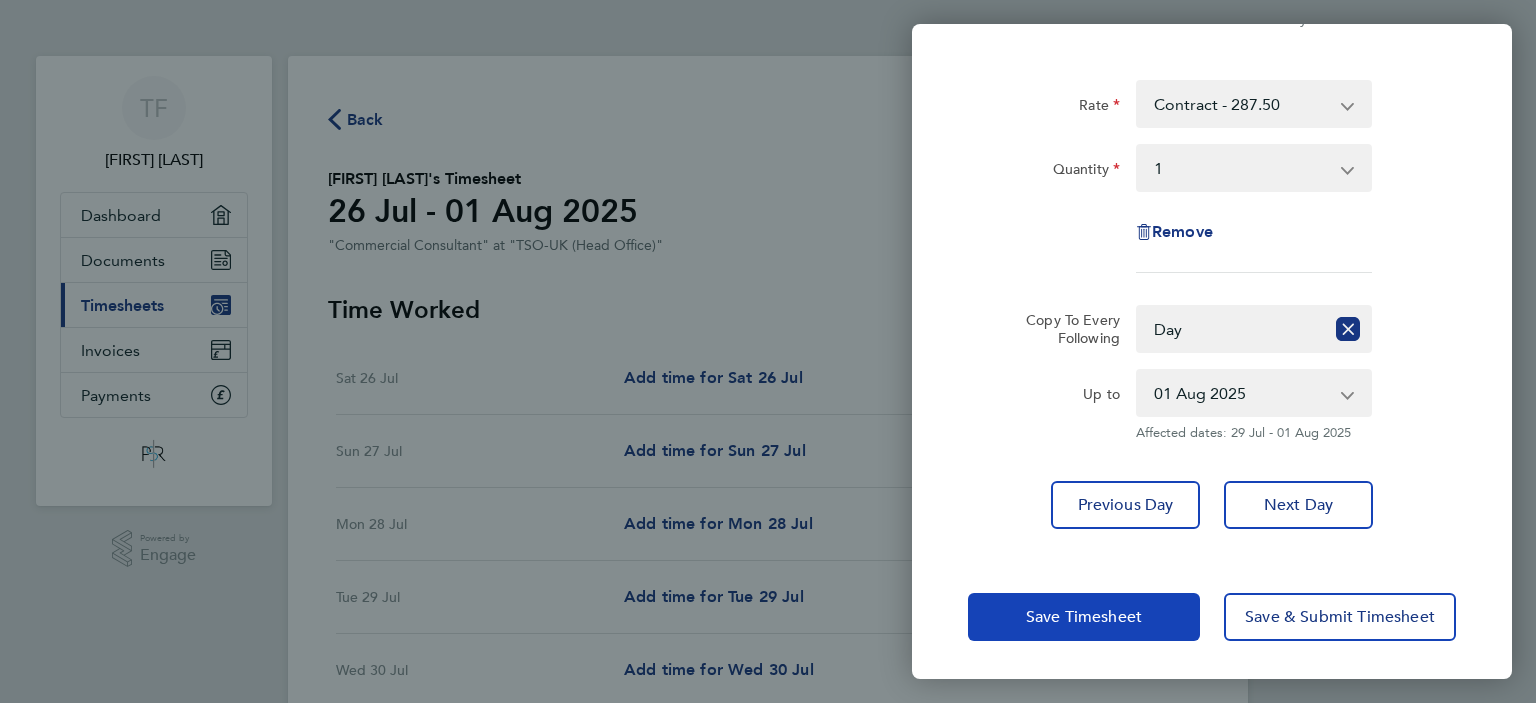 click on "Save Timesheet" 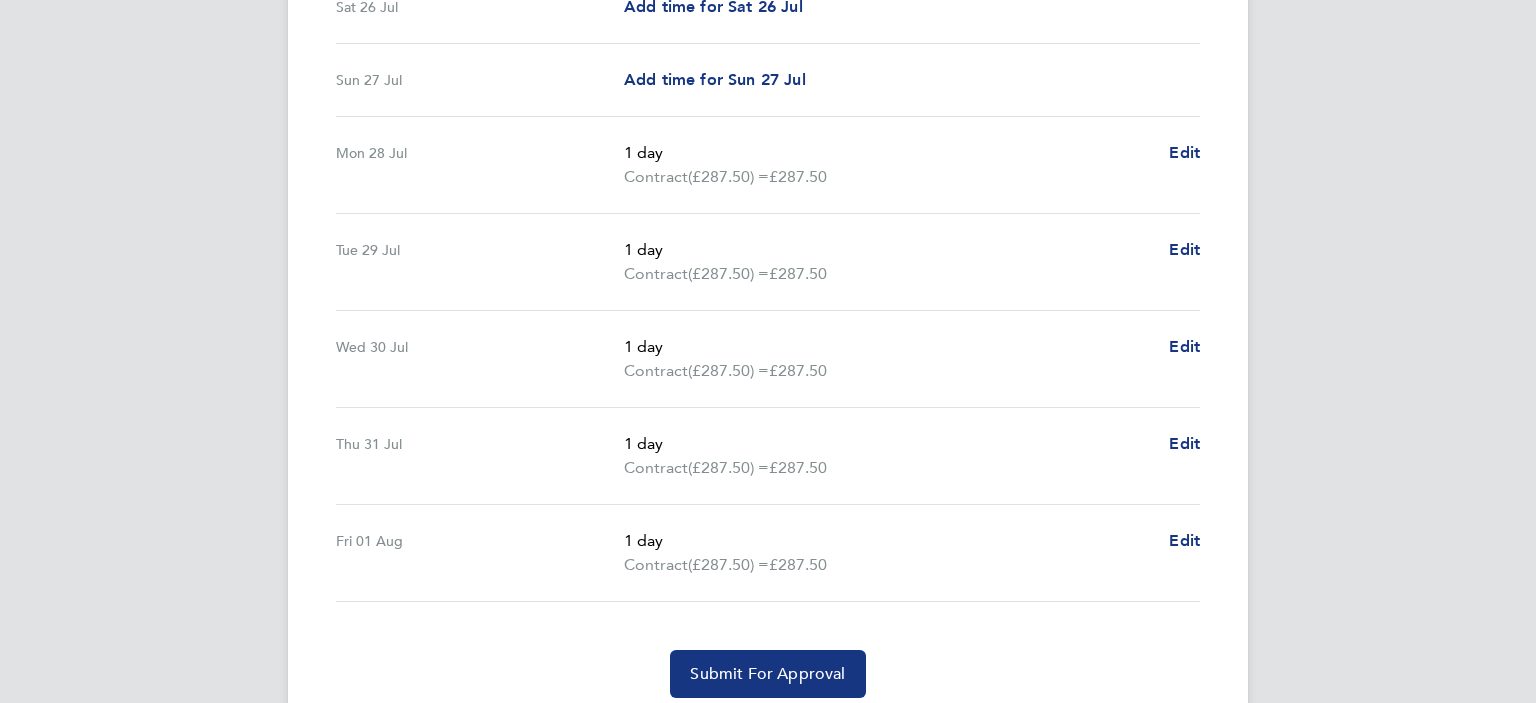 scroll, scrollTop: 660, scrollLeft: 0, axis: vertical 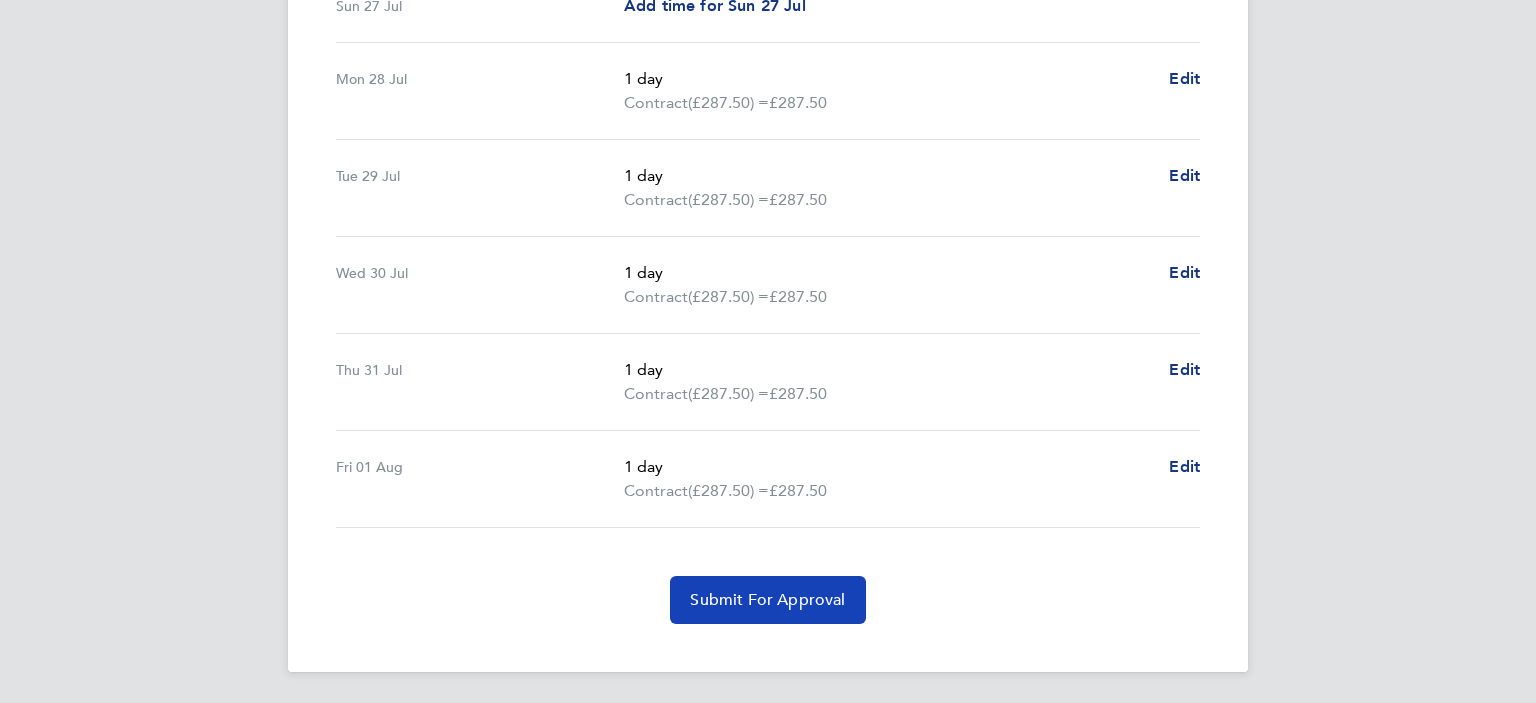 click on "Submit For Approval" 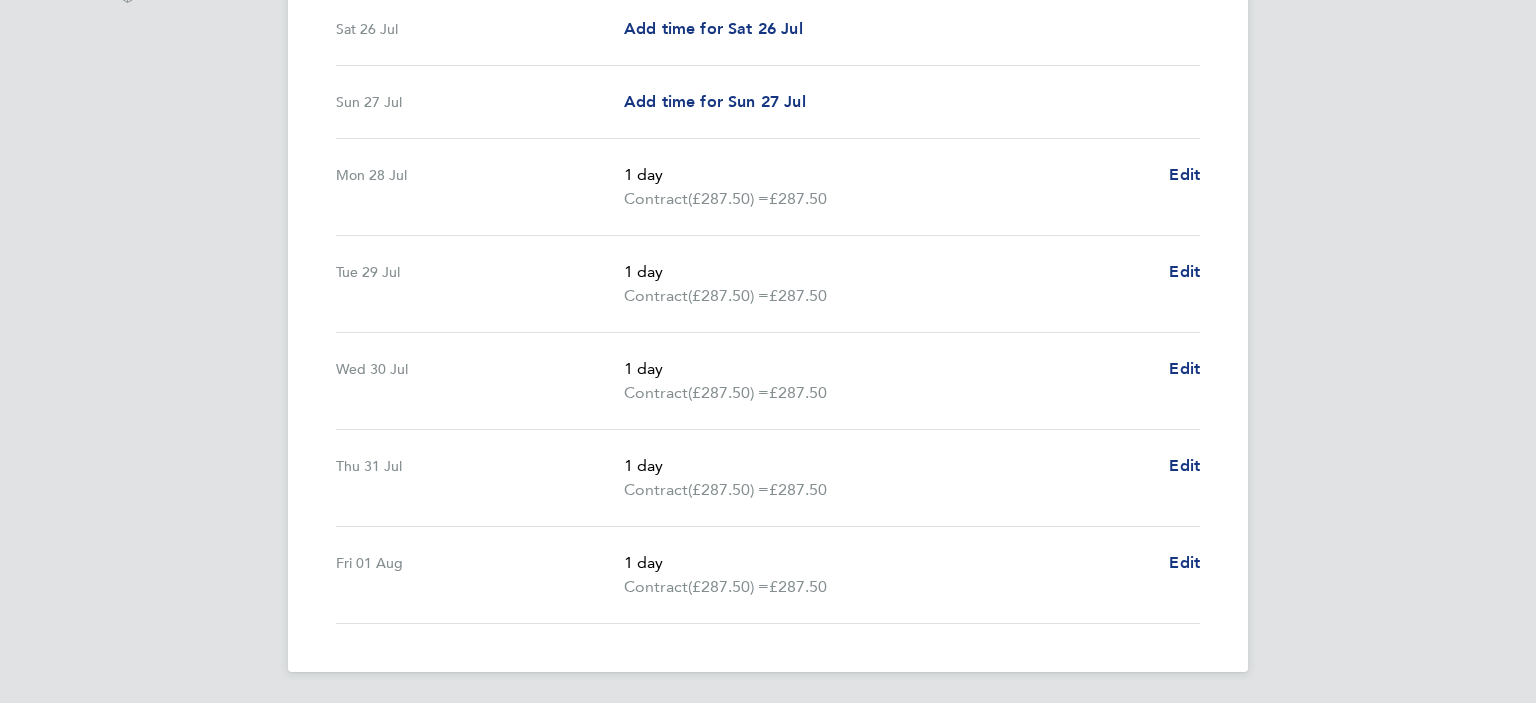 scroll, scrollTop: 0, scrollLeft: 0, axis: both 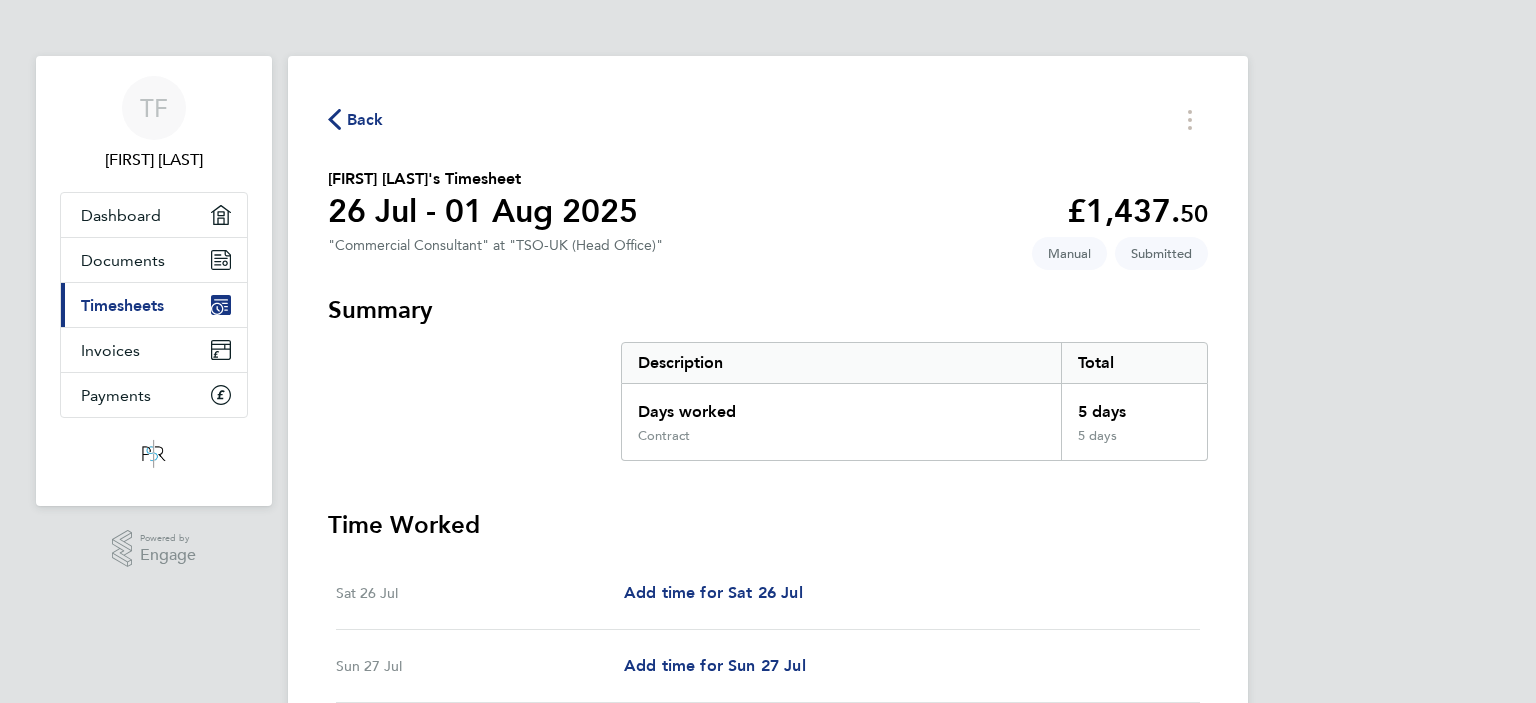 click on "Timesheets" at bounding box center (122, 305) 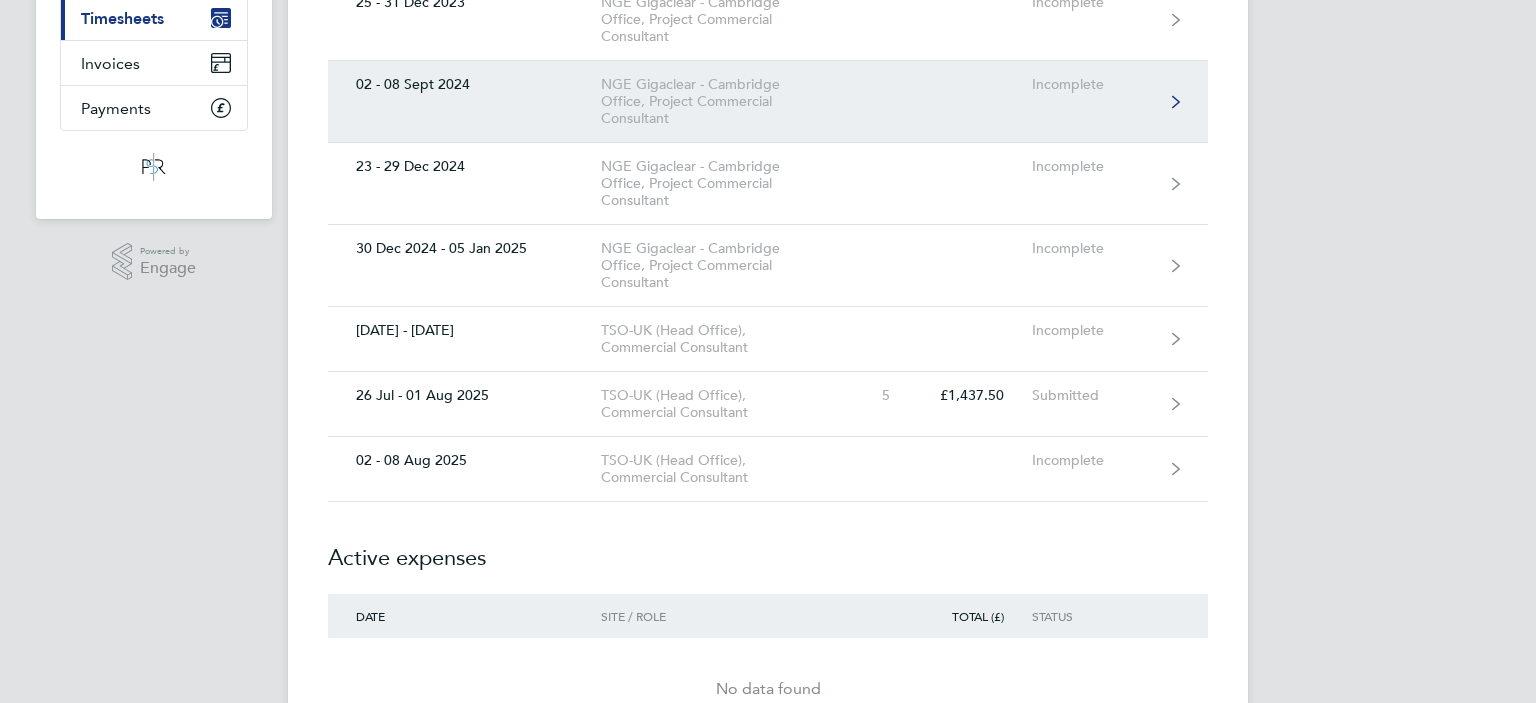 scroll, scrollTop: 600, scrollLeft: 0, axis: vertical 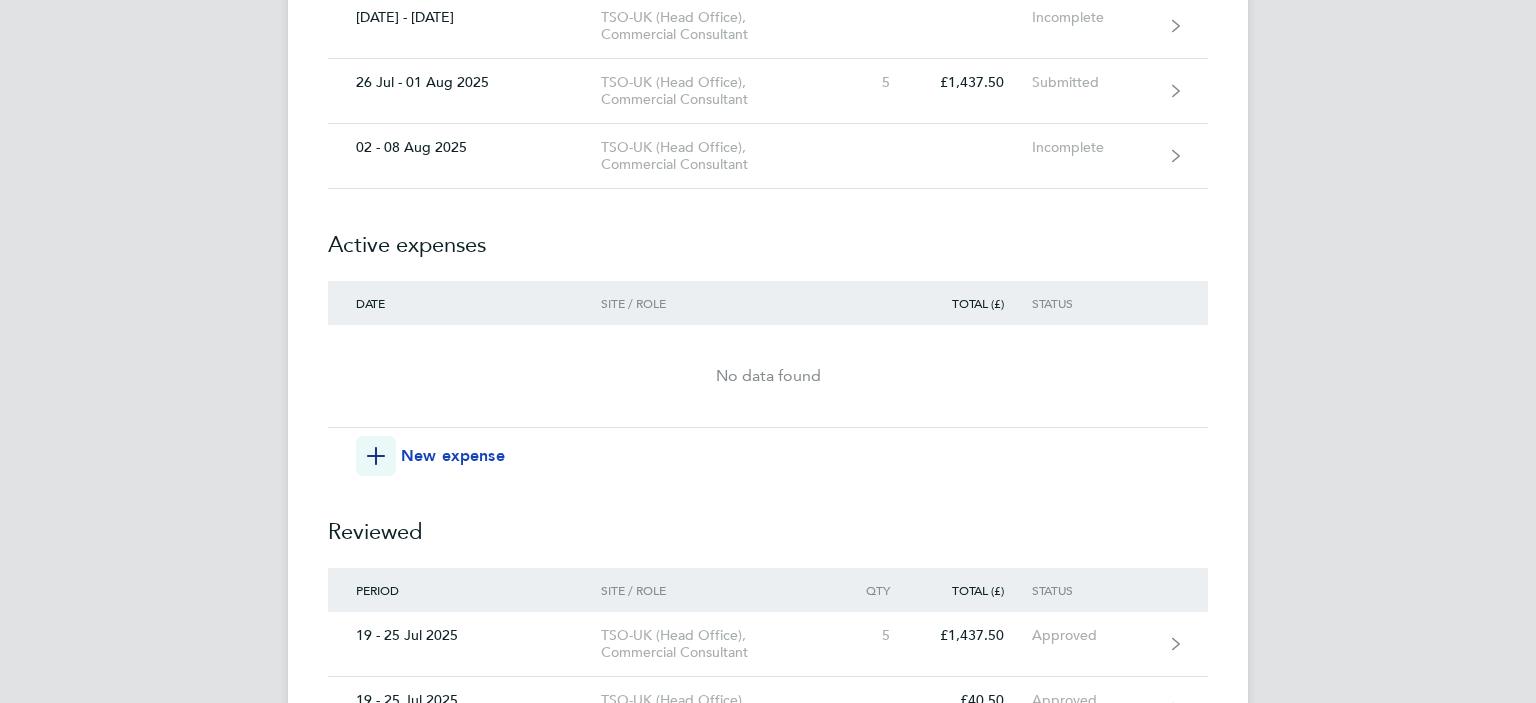 click on "New expense" 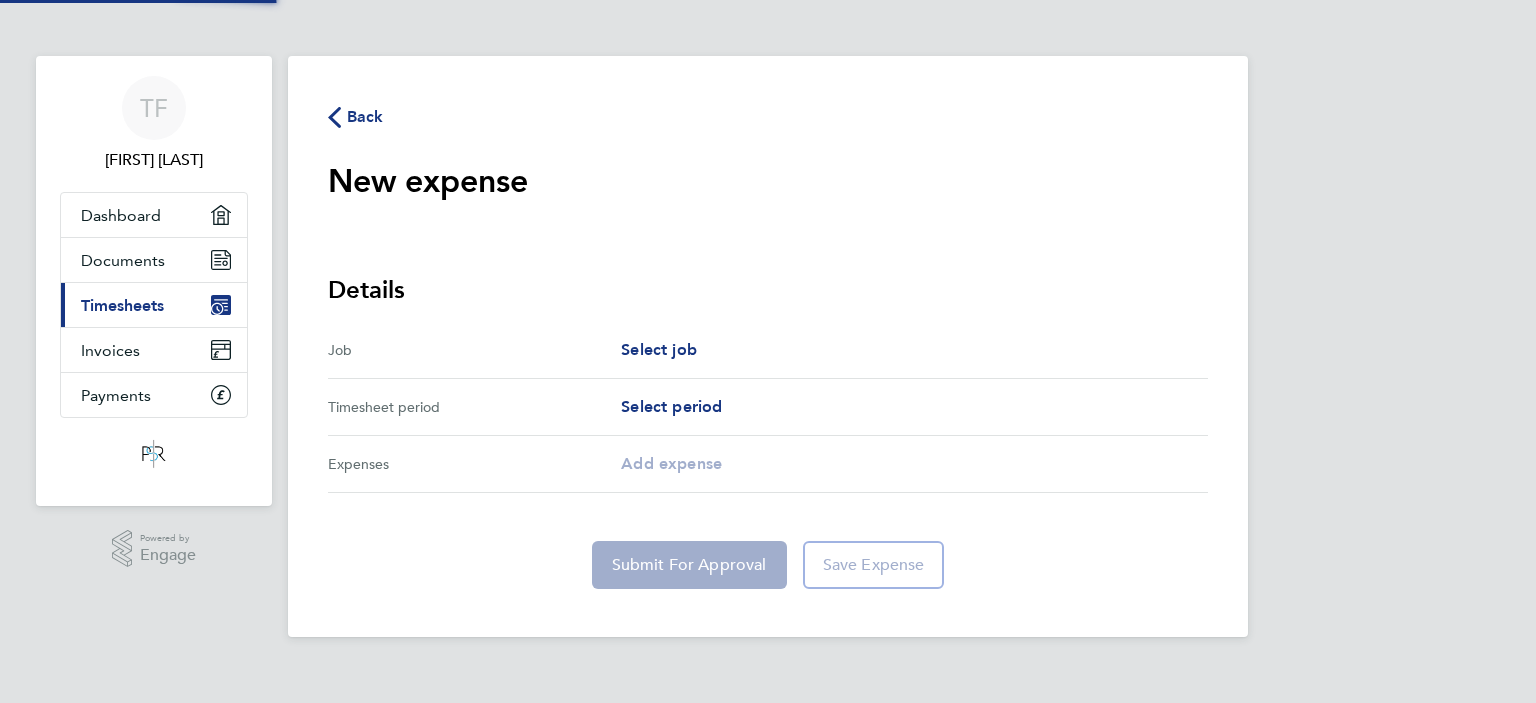 scroll, scrollTop: 0, scrollLeft: 0, axis: both 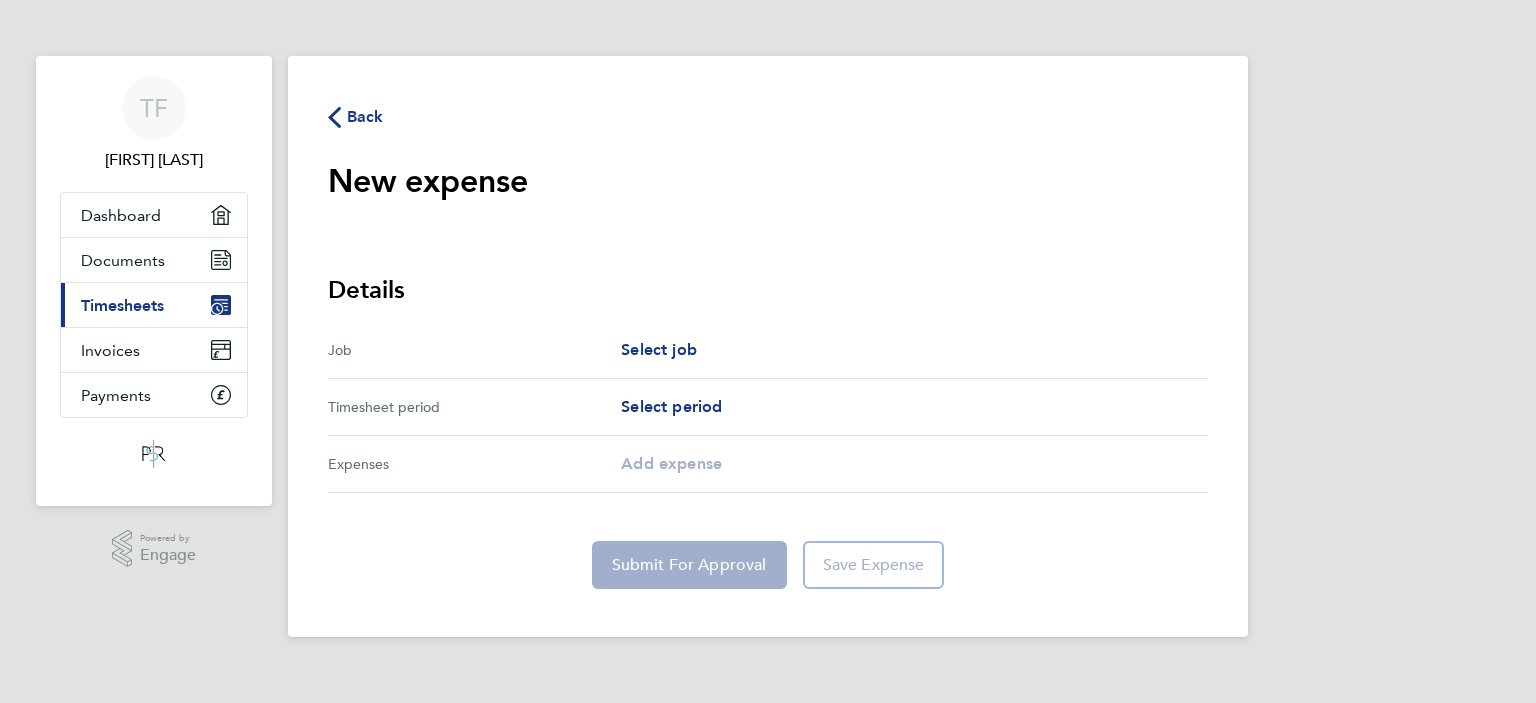 click on "Job   Select job" at bounding box center [768, 350] 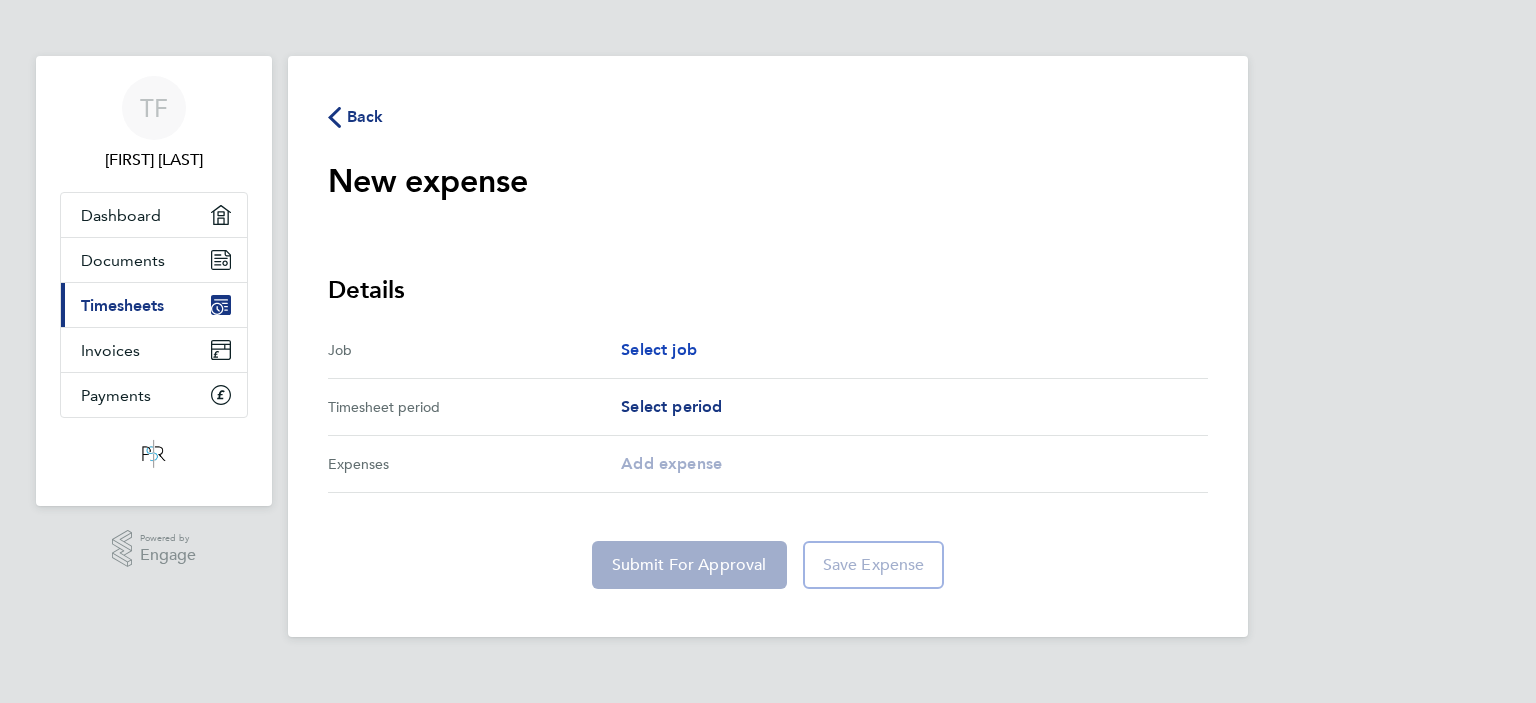 click on "Select job" at bounding box center [659, 349] 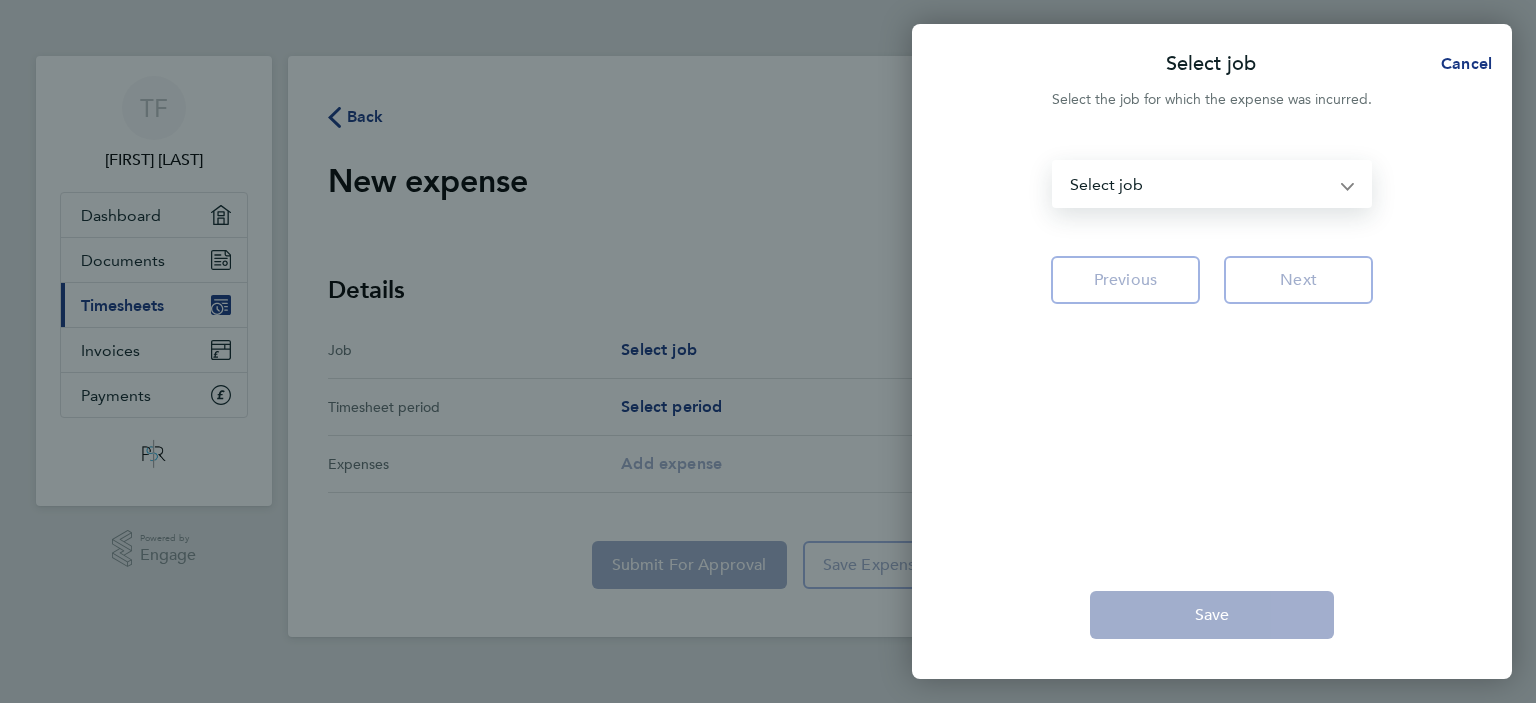 click on "NGE Gigaclear - Cambridge Office - Project Commercial Consultant   TSO-UK (Head Office) - Commercial Consultant   Select job" 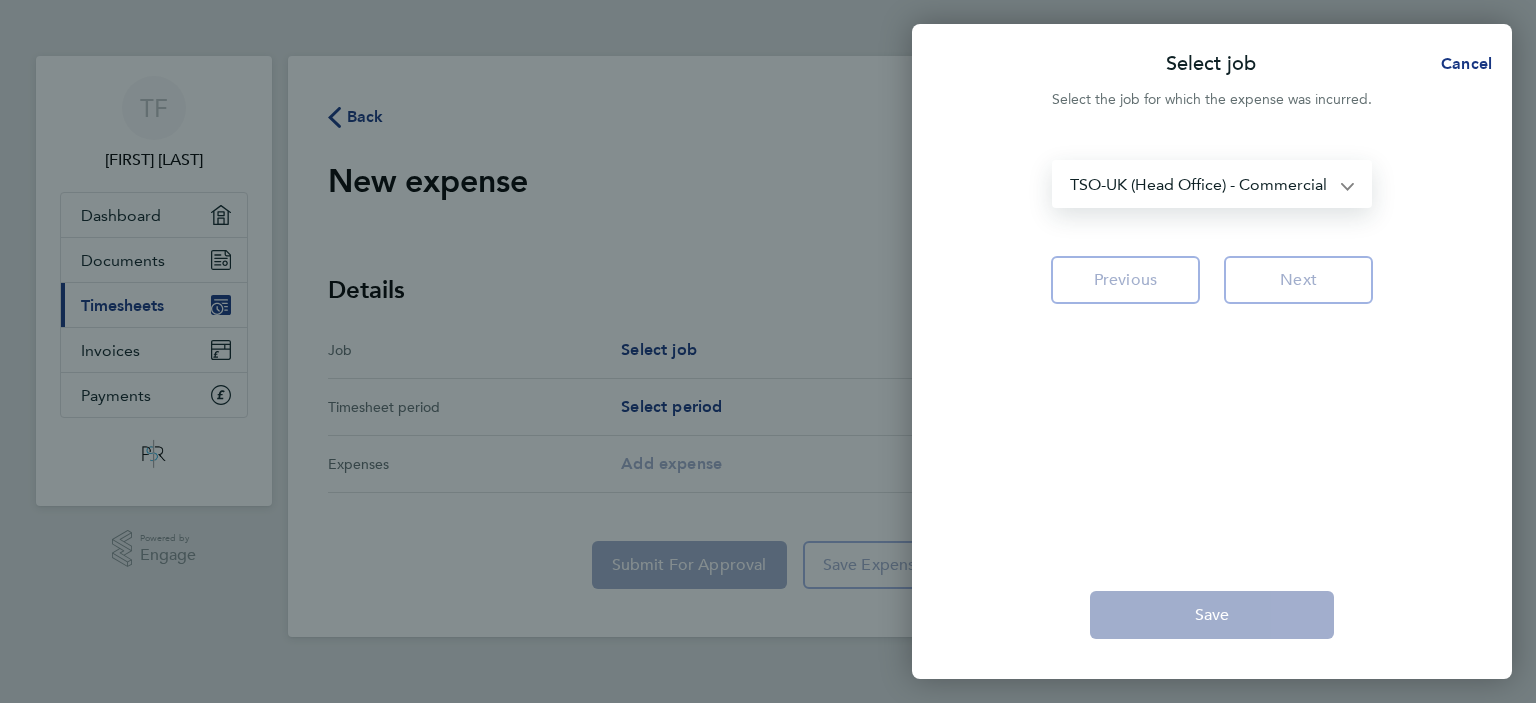 click on "NGE Gigaclear - Cambridge Office - Project Commercial Consultant   TSO-UK (Head Office) - Commercial Consultant   Select job" 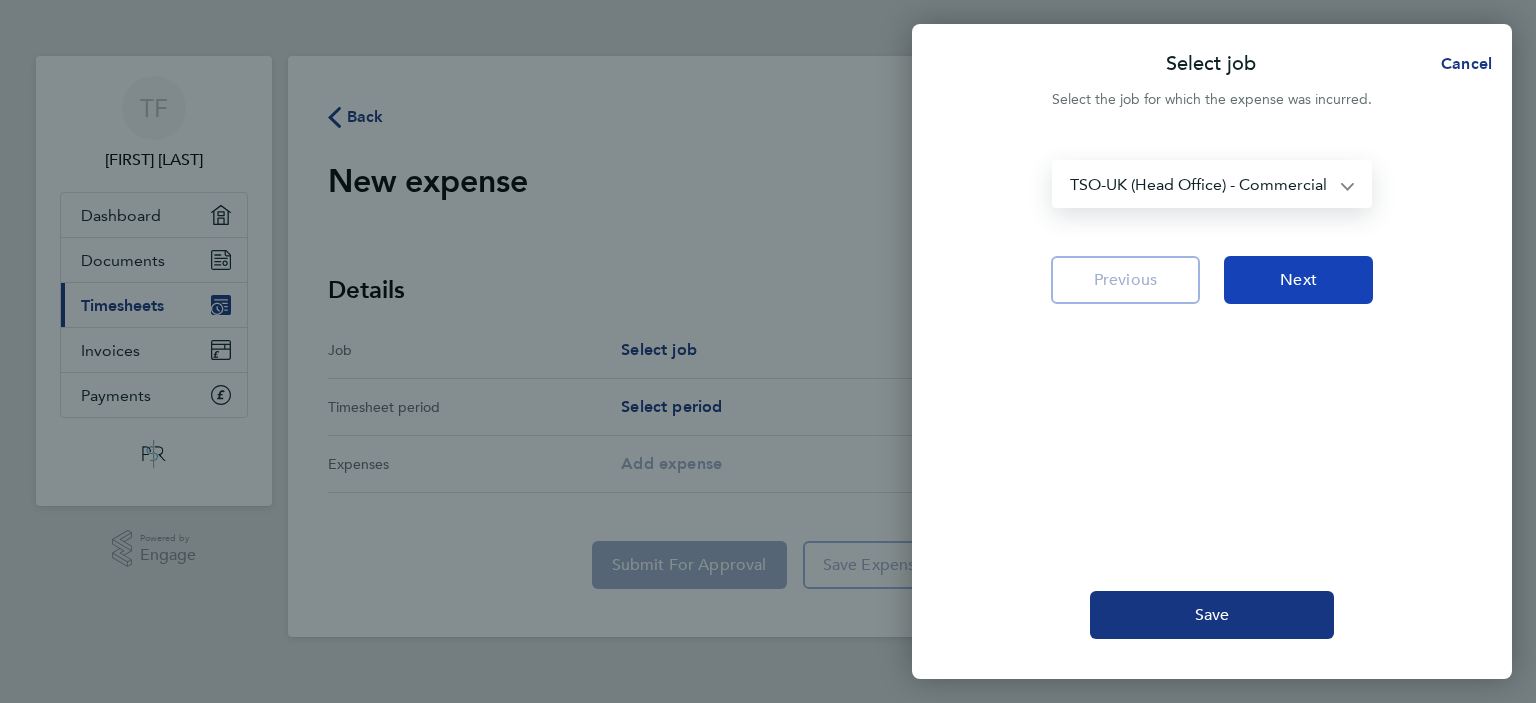 click on "Next" 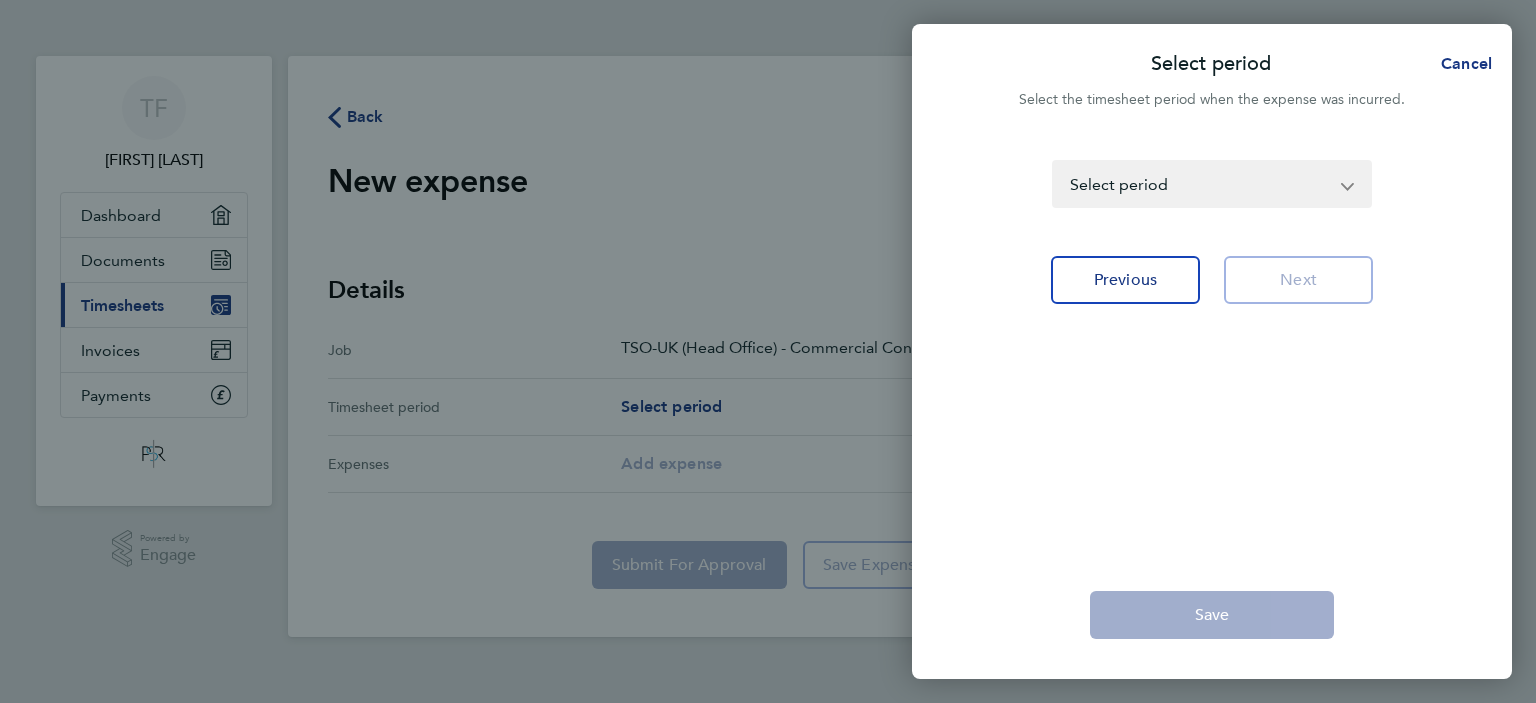 click on "[DATE] - [DATE]   [DATE] - [DATE]   [DATE] - [DATE]   [DATE] - [DATE]   [DATE] - [DATE]   [DATE] - [DATE]   [DATE] - [DATE]   [DATE] - [DATE]   [DATE] - [DATE]   [DATE] - [DATE]   [DATE] - [DATE]   [DATE] - [DATE]   [DATE] - [DATE]   [DATE] - [DATE]   [DATE] - [DATE]   [DATE] - [DATE]   Select period" 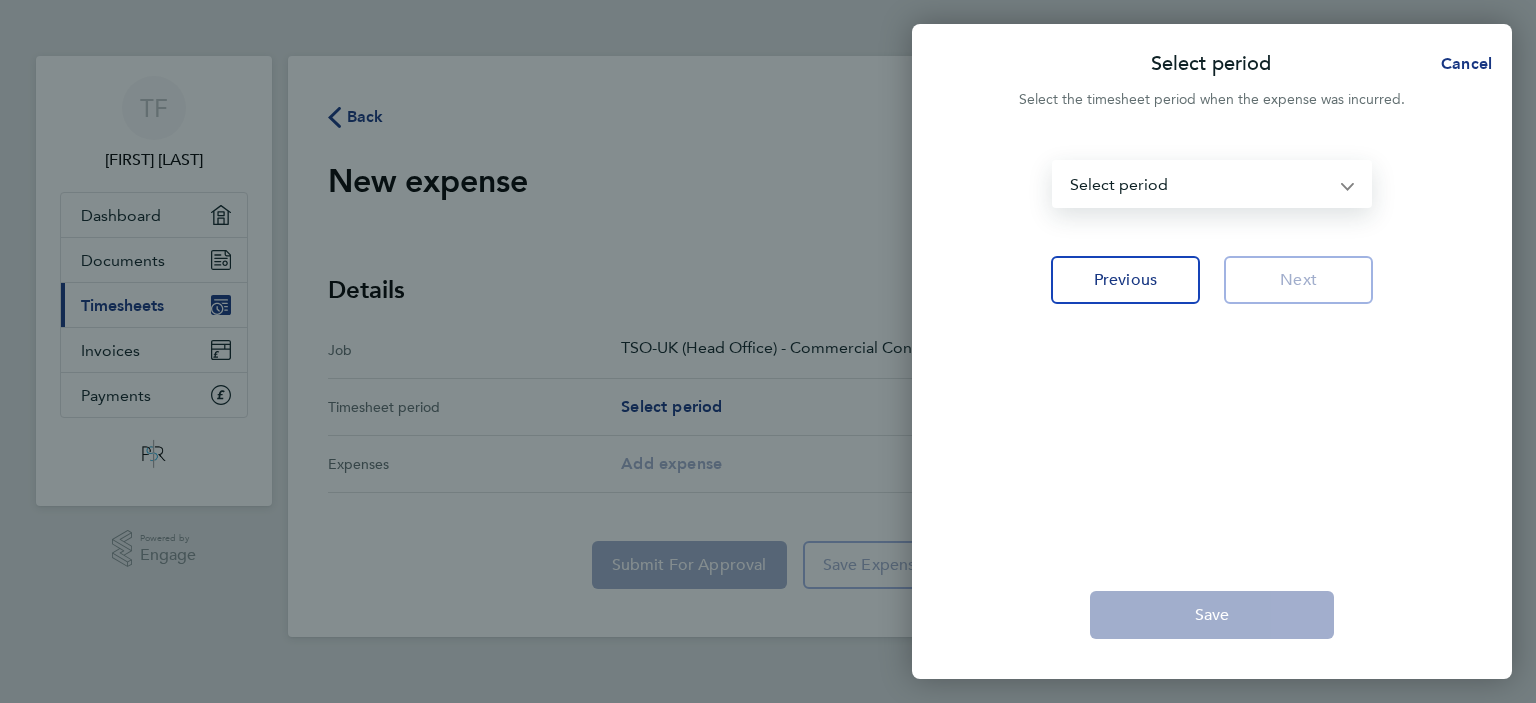 select on "14: Object" 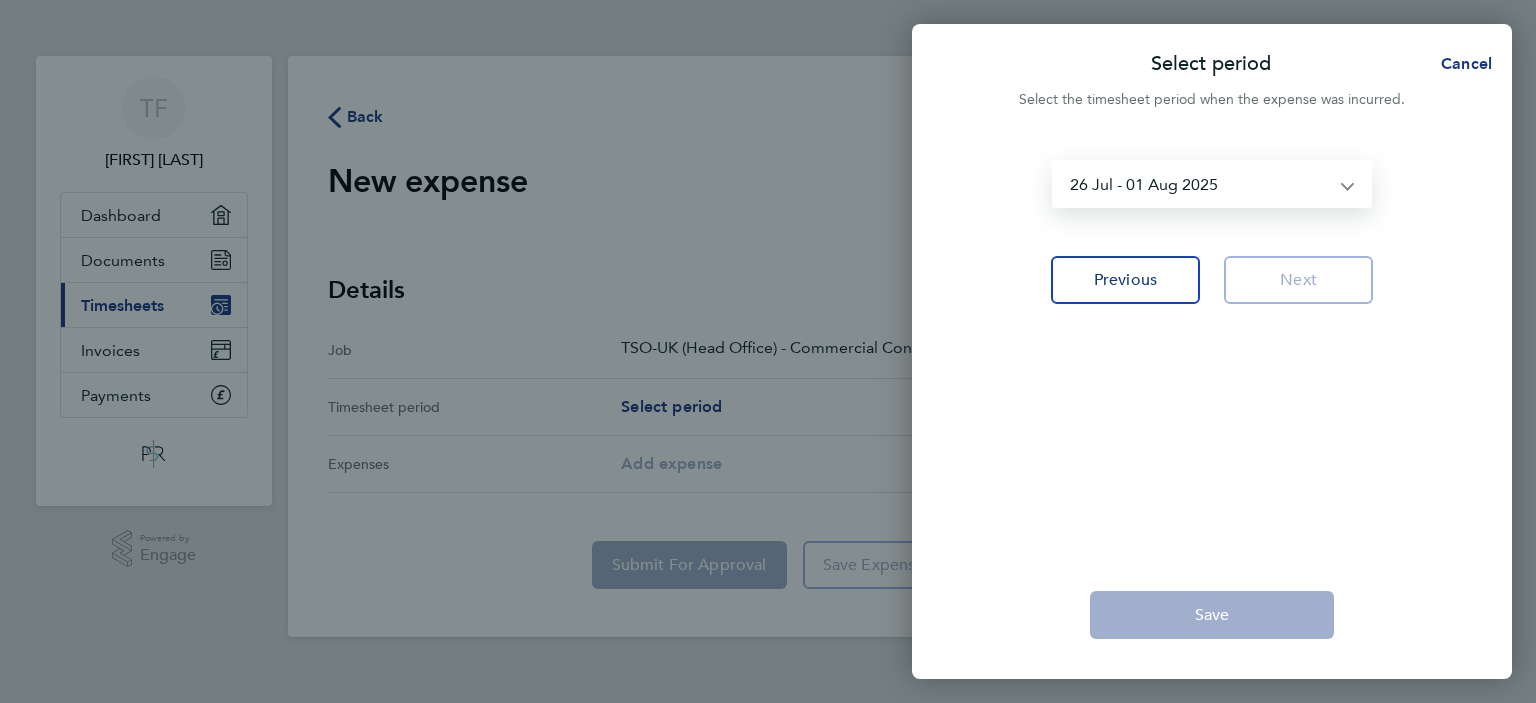 click on "[DATE] - [DATE]   [DATE] - [DATE]   [DATE] - [DATE]   [DATE] - [DATE]   [DATE] - [DATE]   [DATE] - [DATE]   [DATE] - [DATE]   [DATE] - [DATE]   [DATE] - [DATE]   [DATE] - [DATE]   [DATE] - [DATE]   [DATE] - [DATE]   [DATE] - [DATE]   [DATE] - [DATE]   [DATE] - [DATE]   [DATE] - [DATE]   Select period" 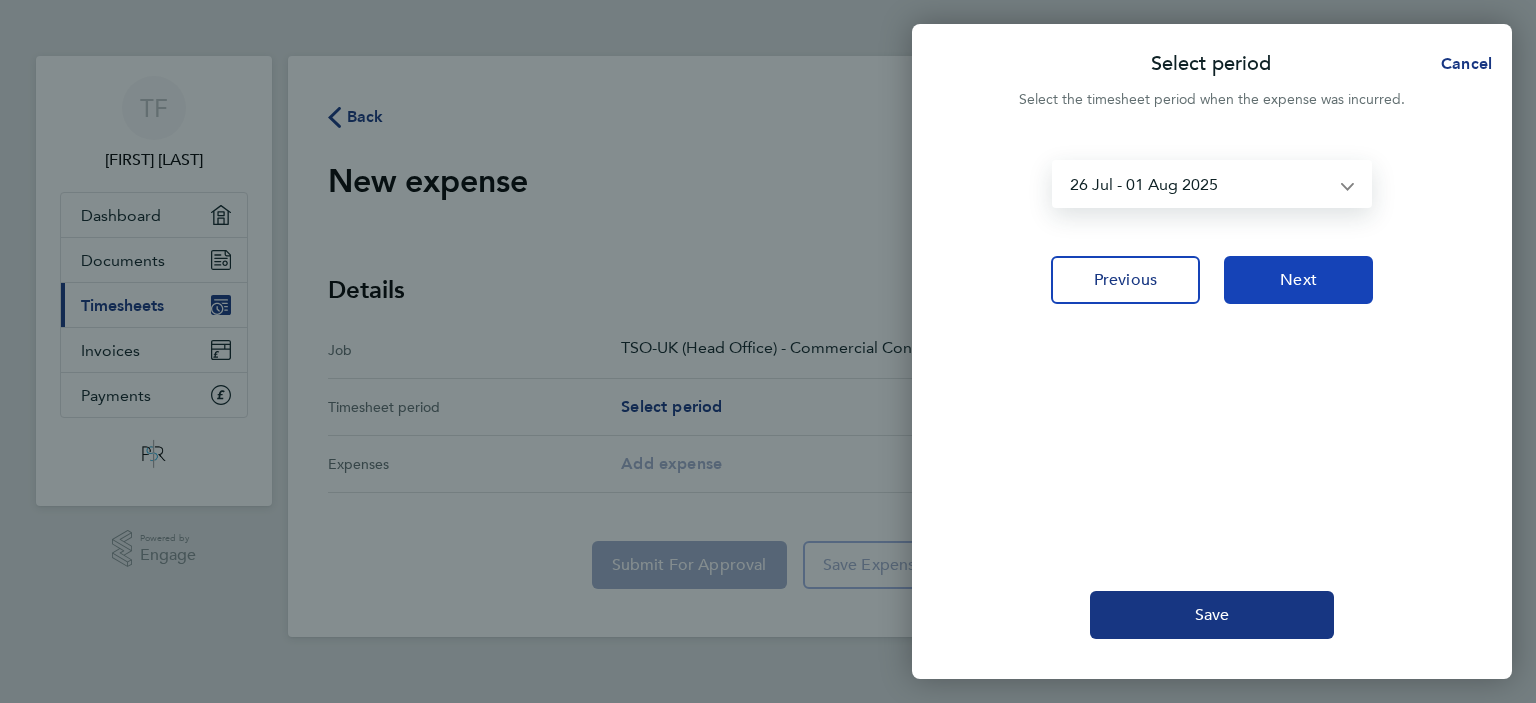 click on "Next" 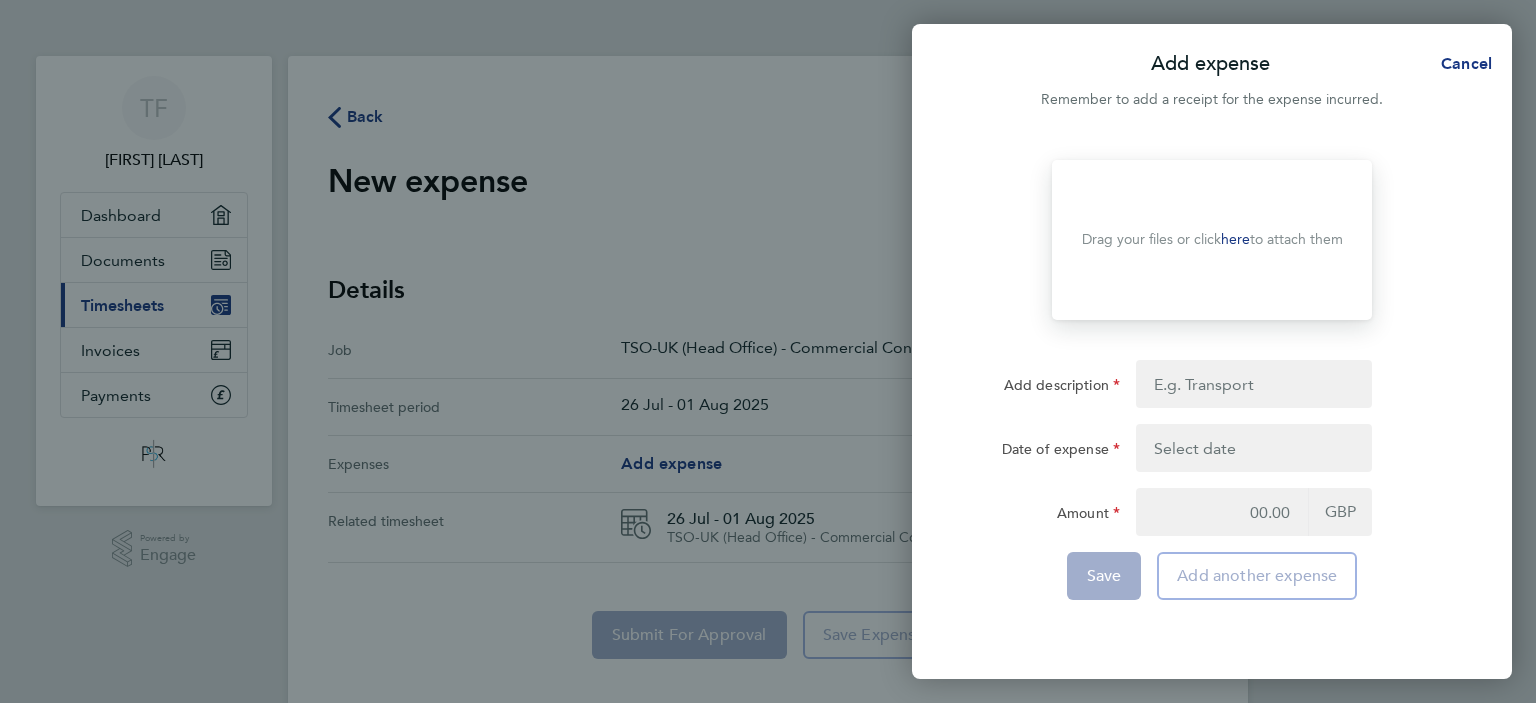 click on "here" 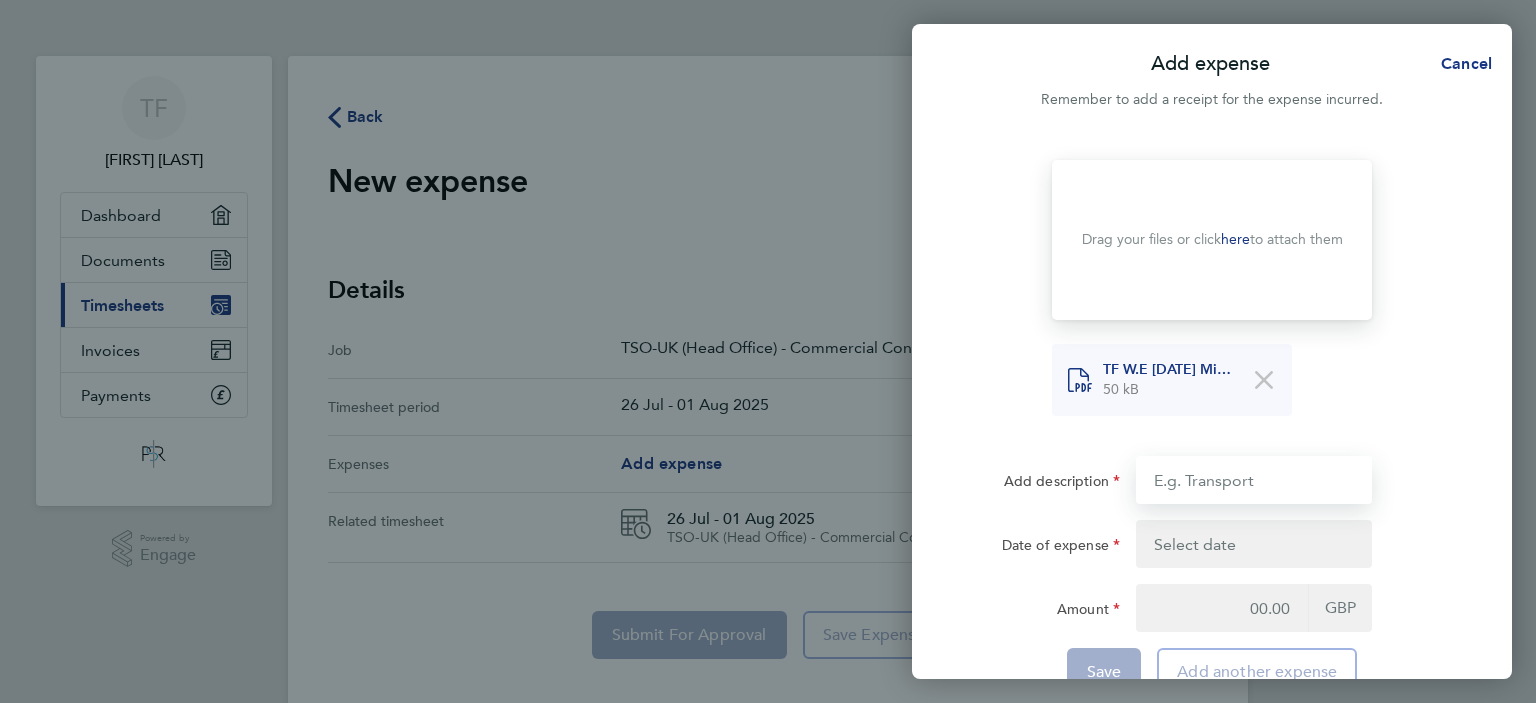 click on "Add description" at bounding box center [1254, 480] 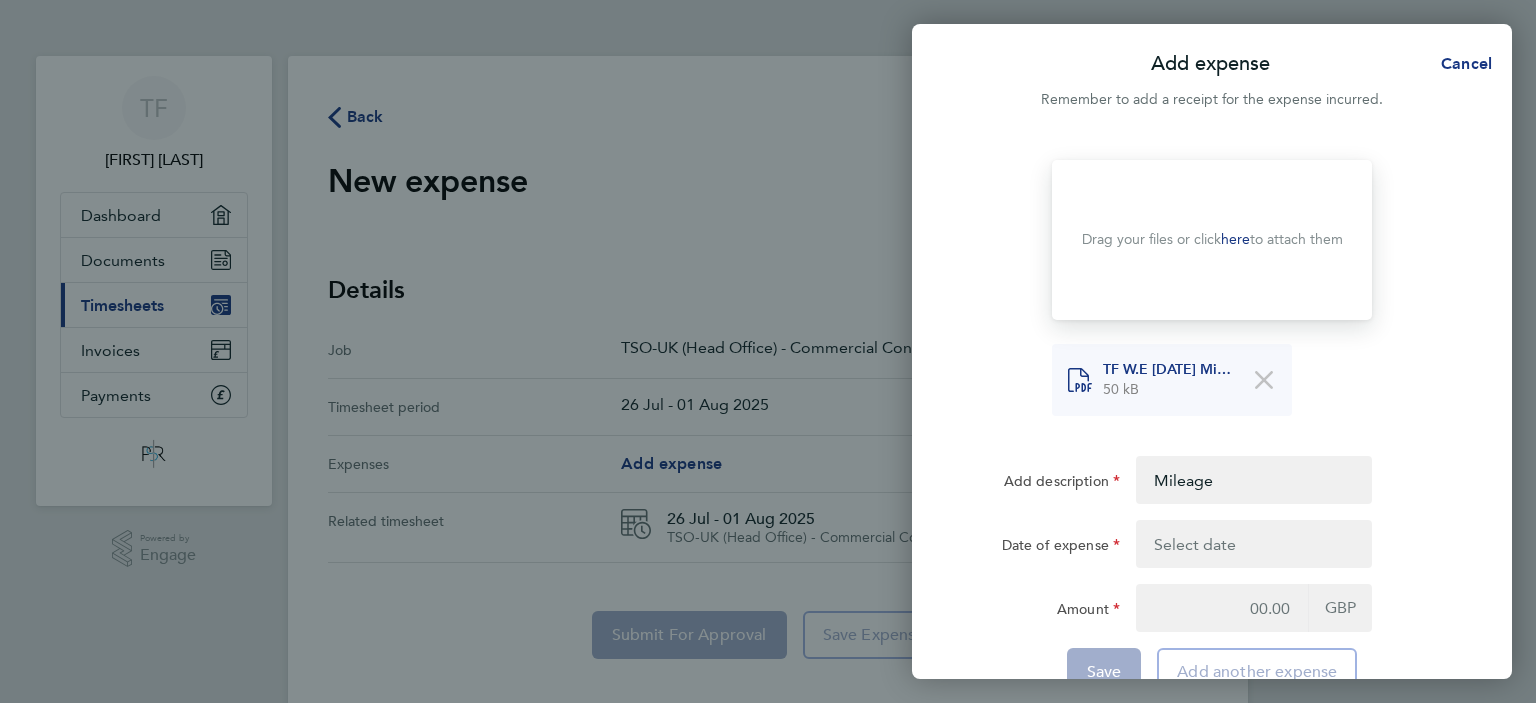 click 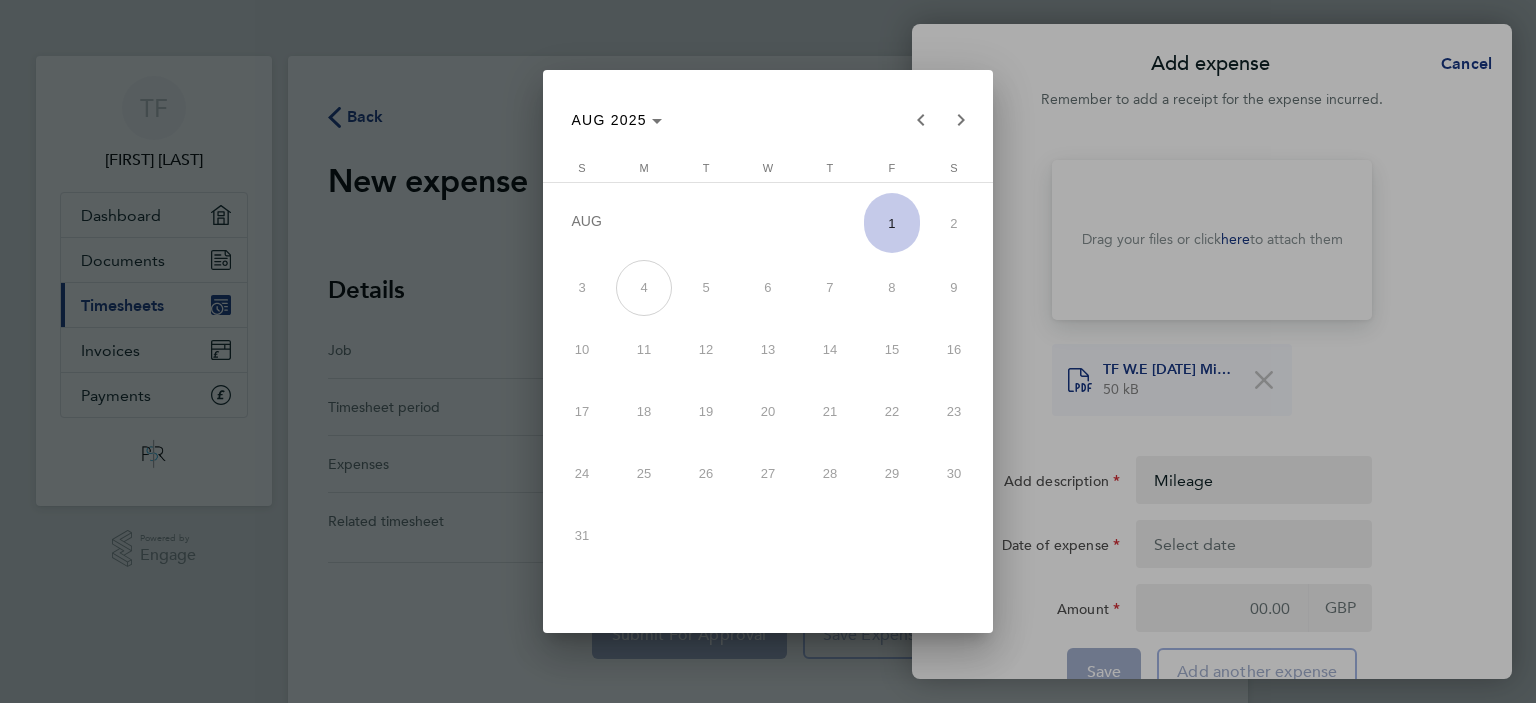 click at bounding box center [768, 351] 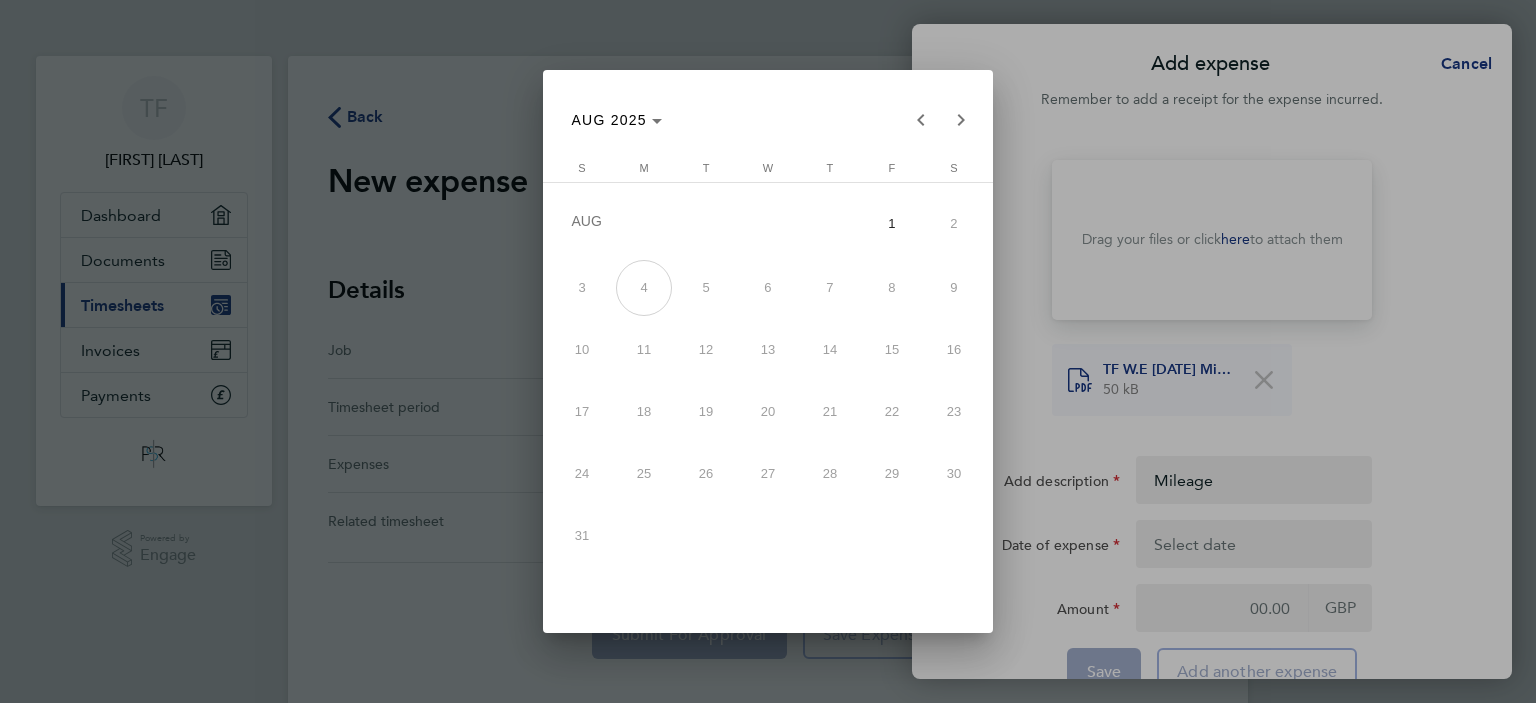 click on "1" at bounding box center (892, 223) 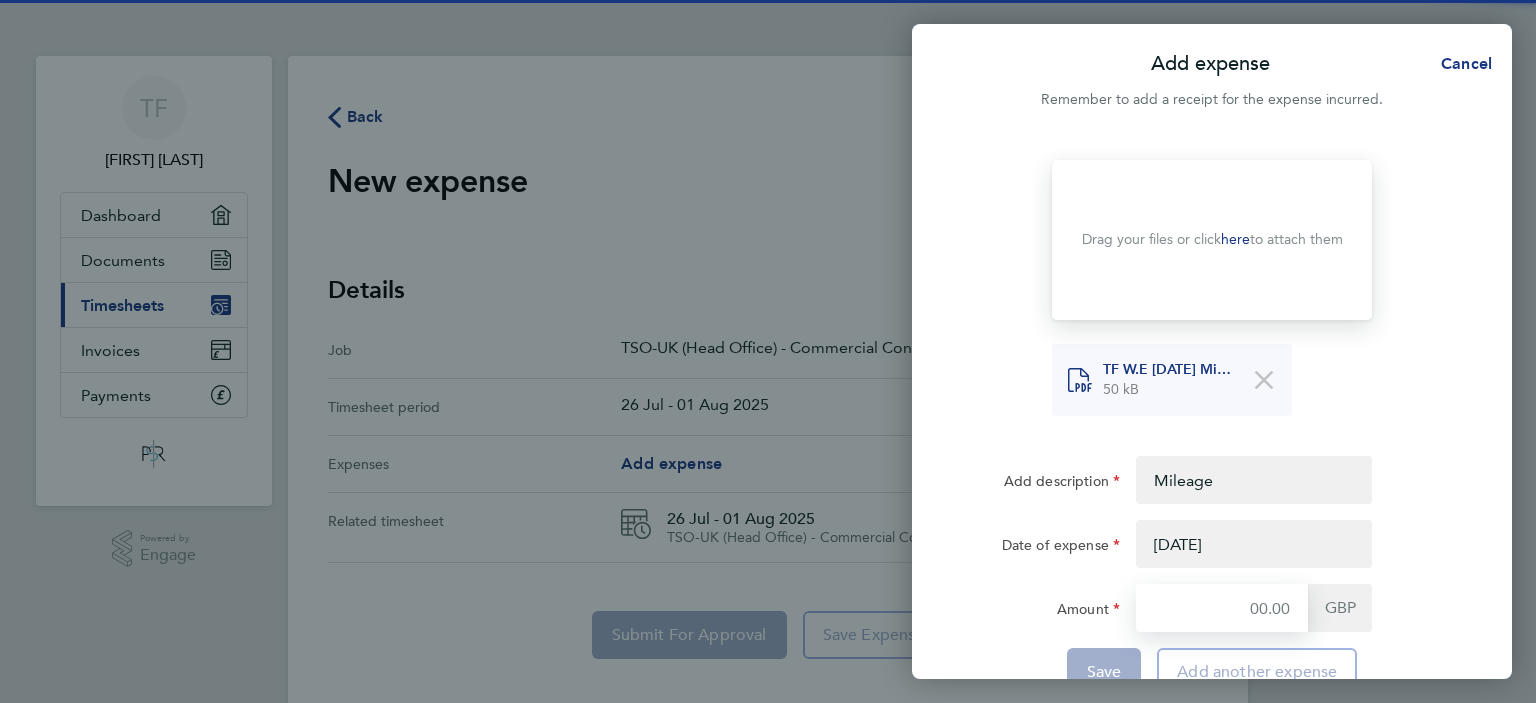 click on "Amount" at bounding box center [1222, 608] 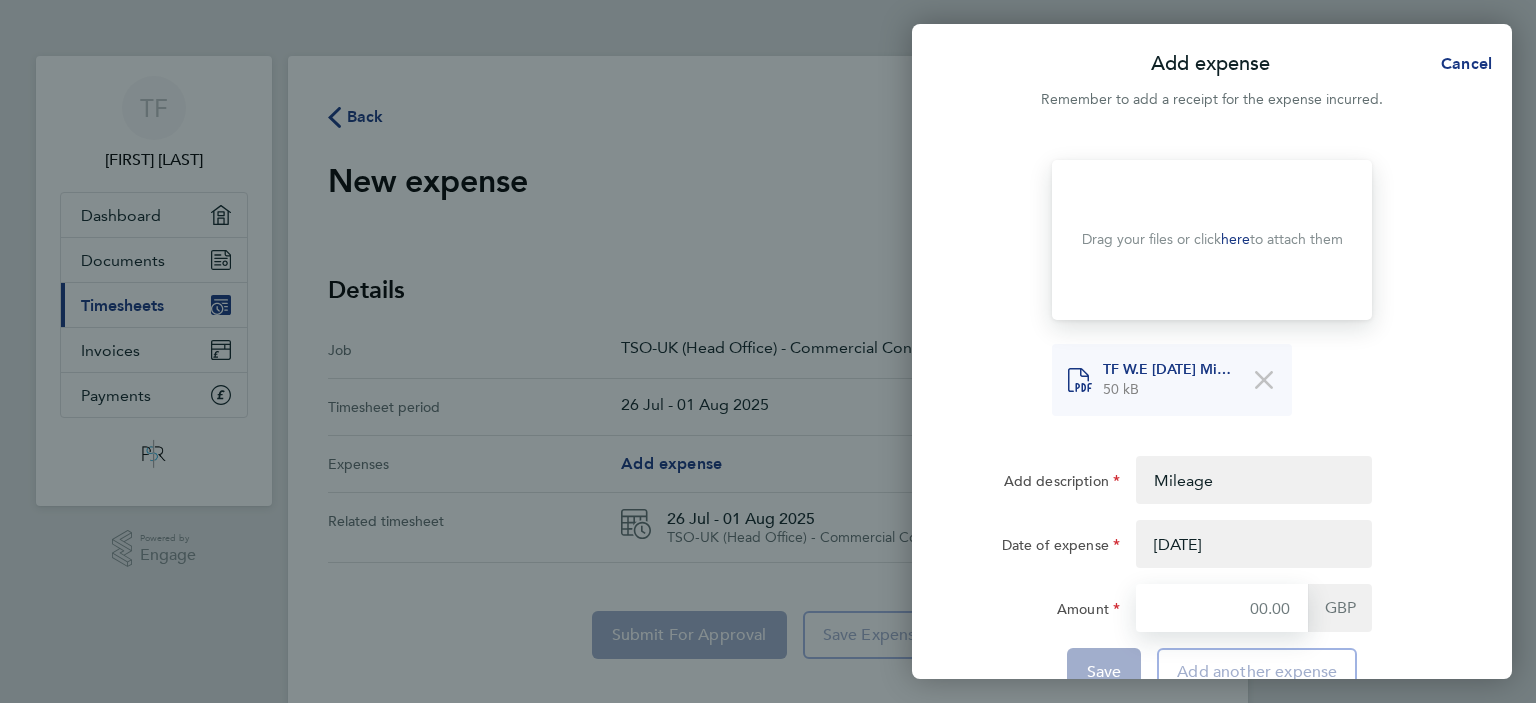 type on "40.50" 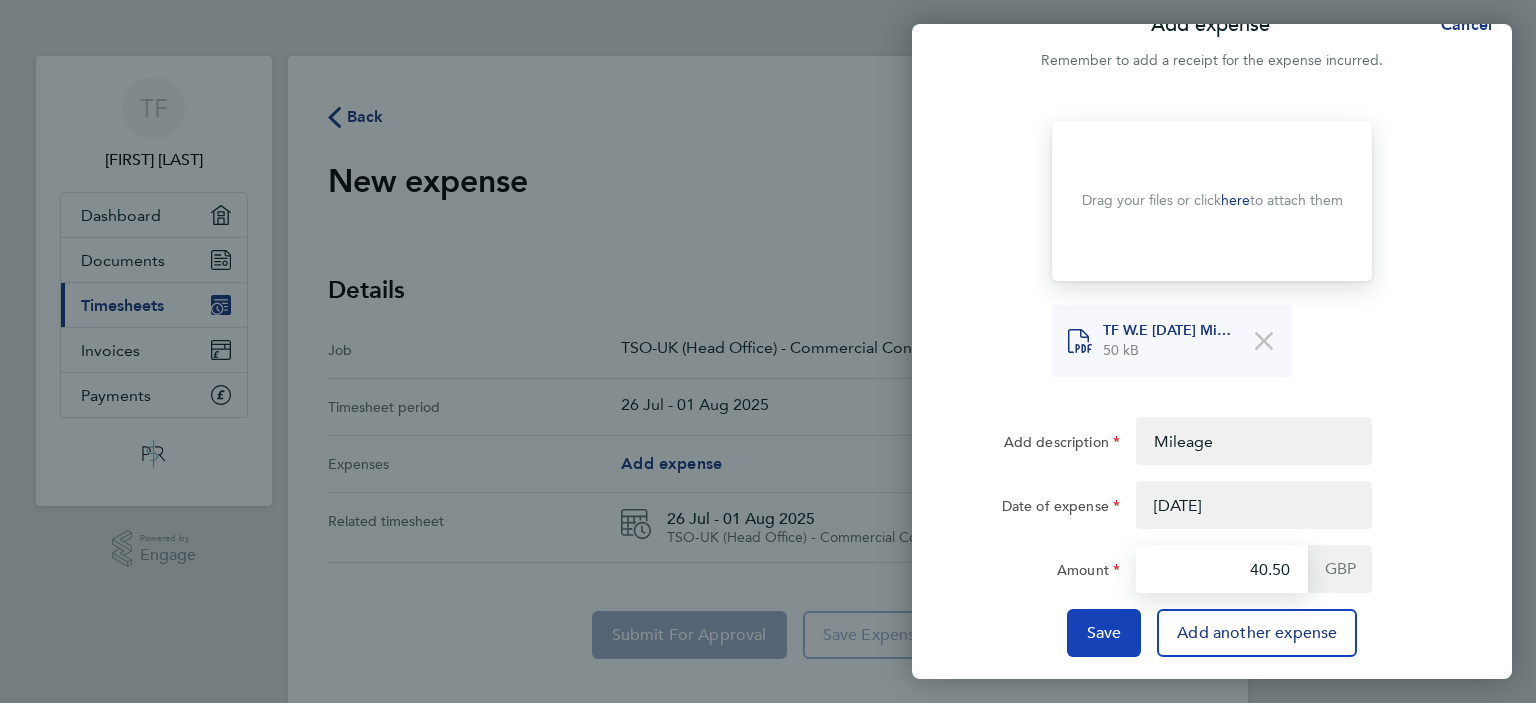 scroll, scrollTop: 56, scrollLeft: 0, axis: vertical 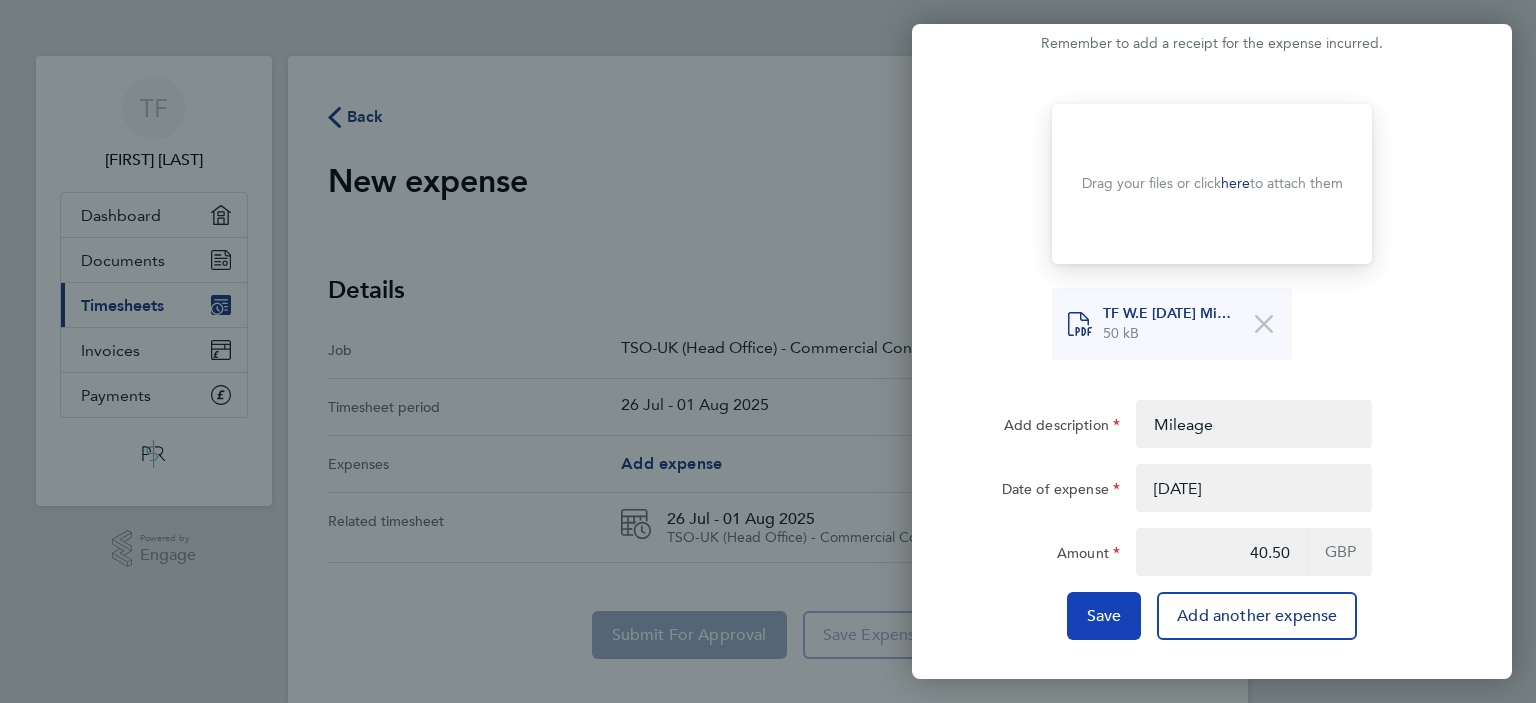 click on "Save" 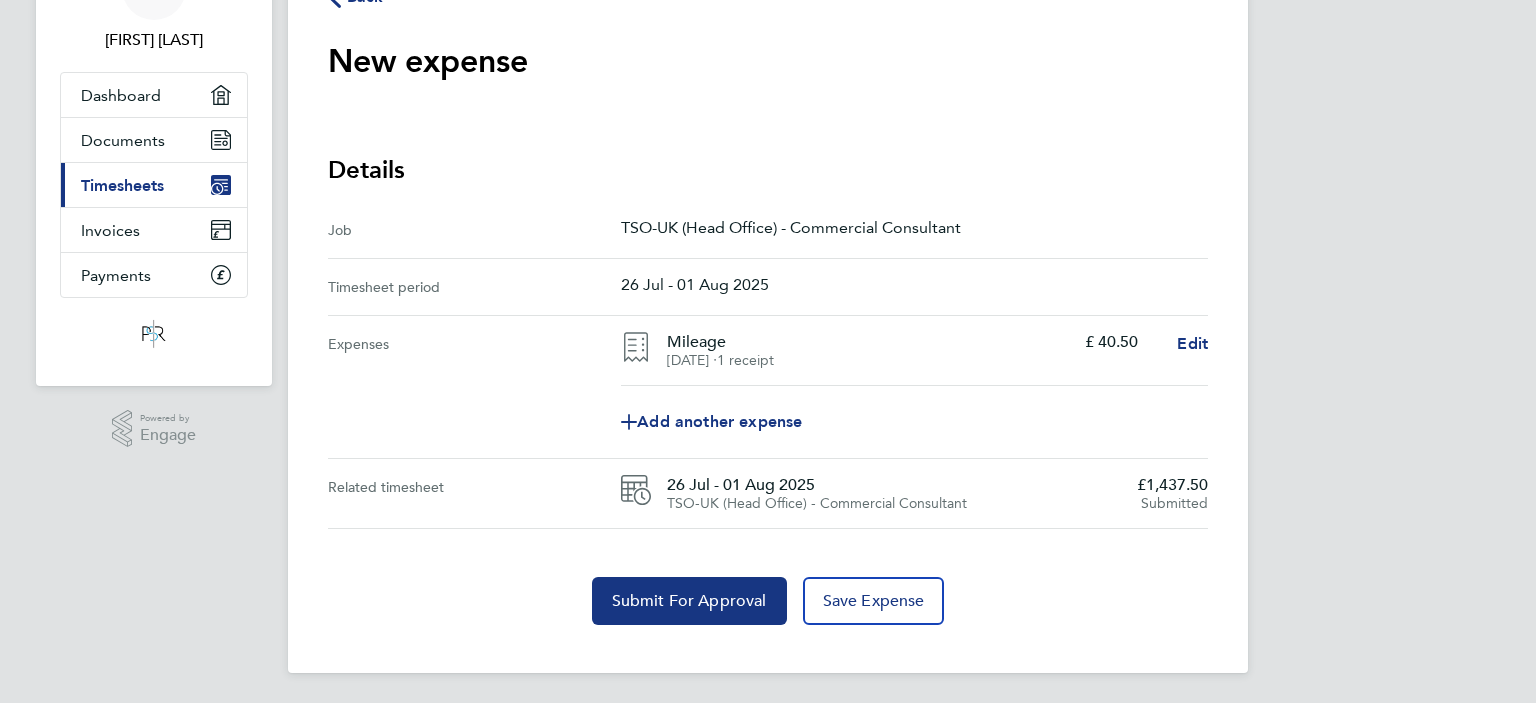 scroll, scrollTop: 121, scrollLeft: 0, axis: vertical 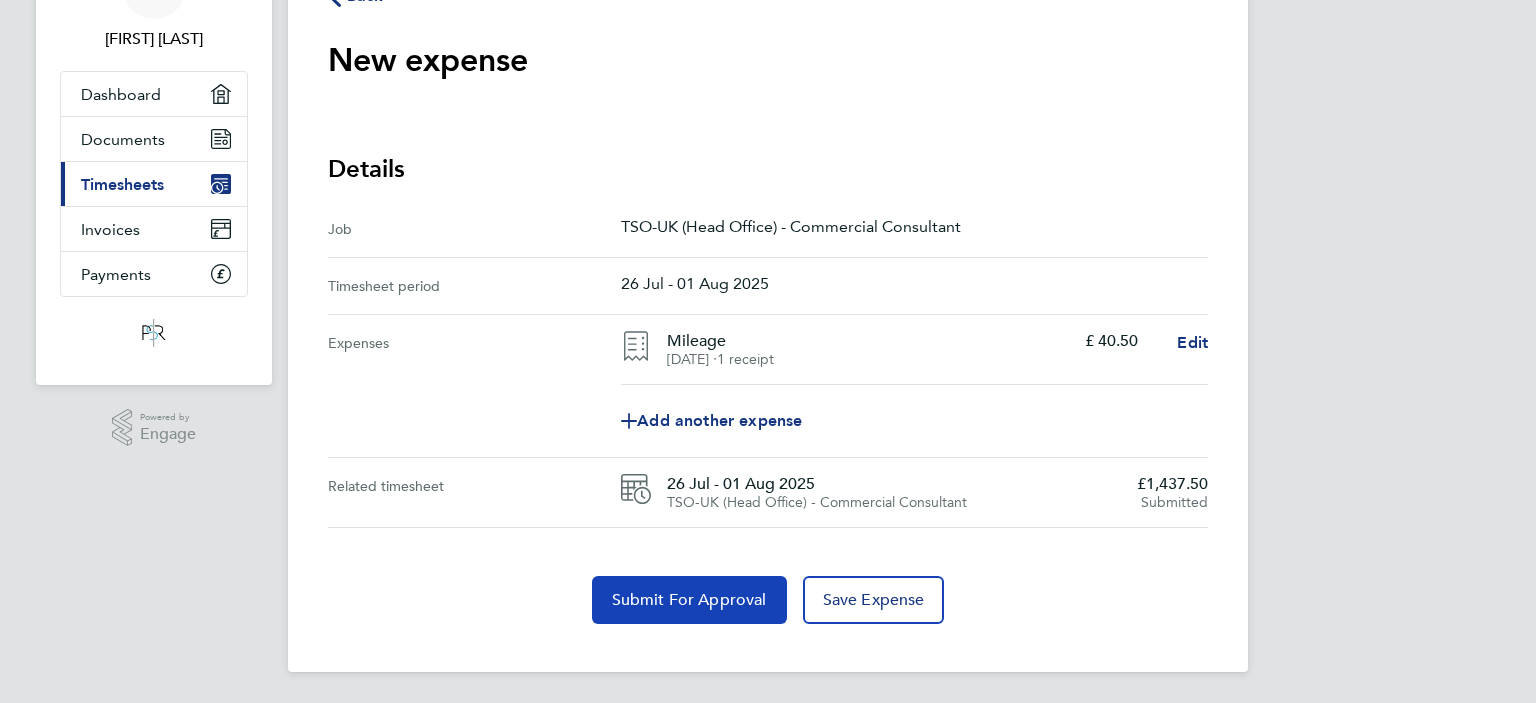 click on "Submit For Approval" 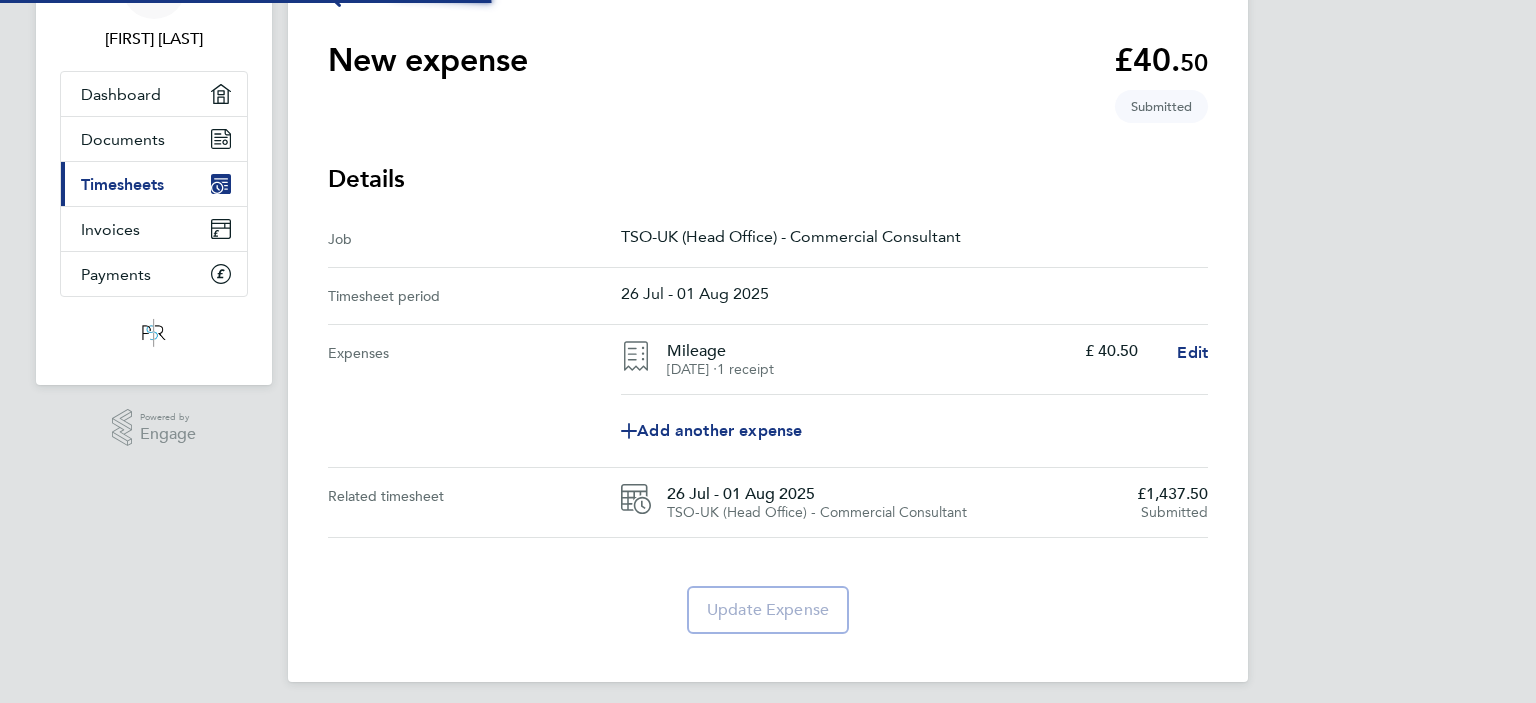 scroll, scrollTop: 0, scrollLeft: 0, axis: both 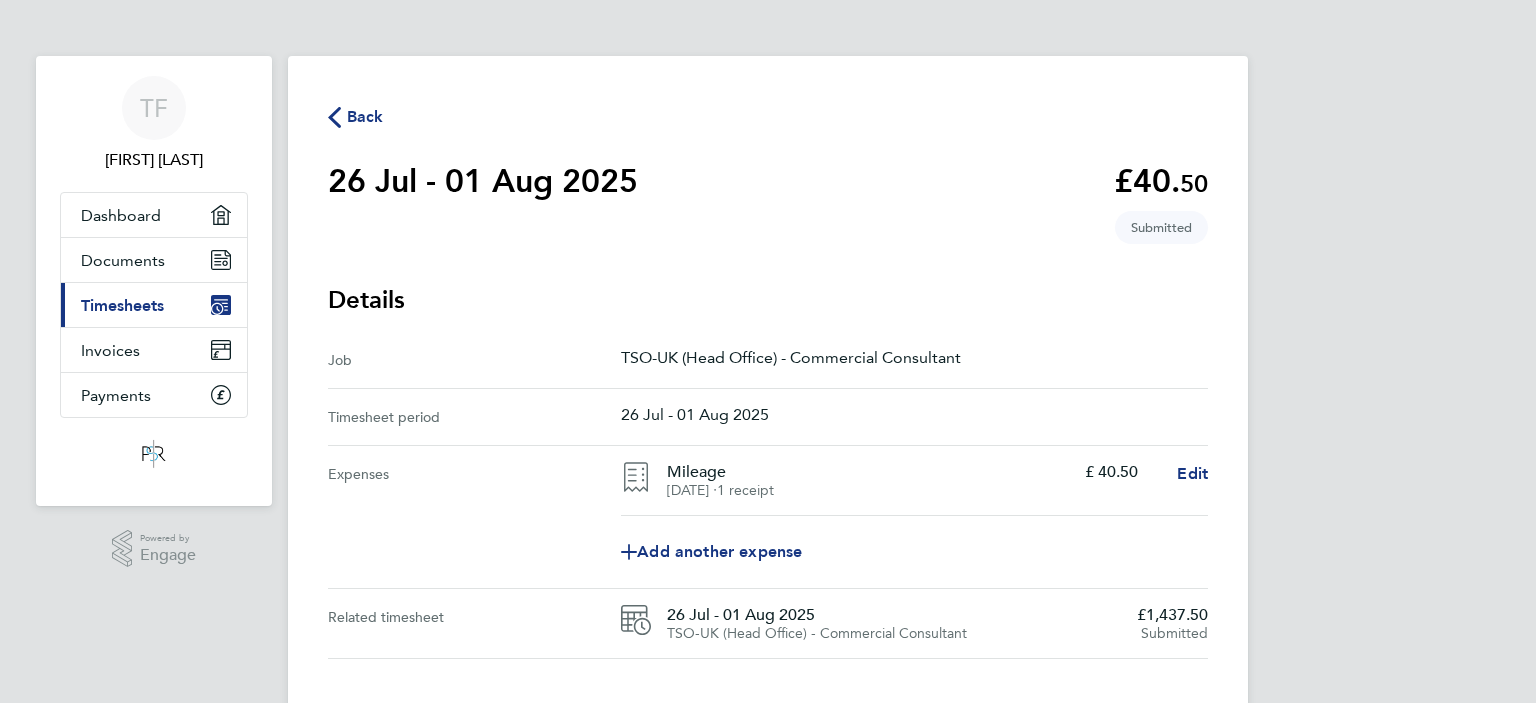 click on "Current page:   Timesheets" at bounding box center [154, 305] 